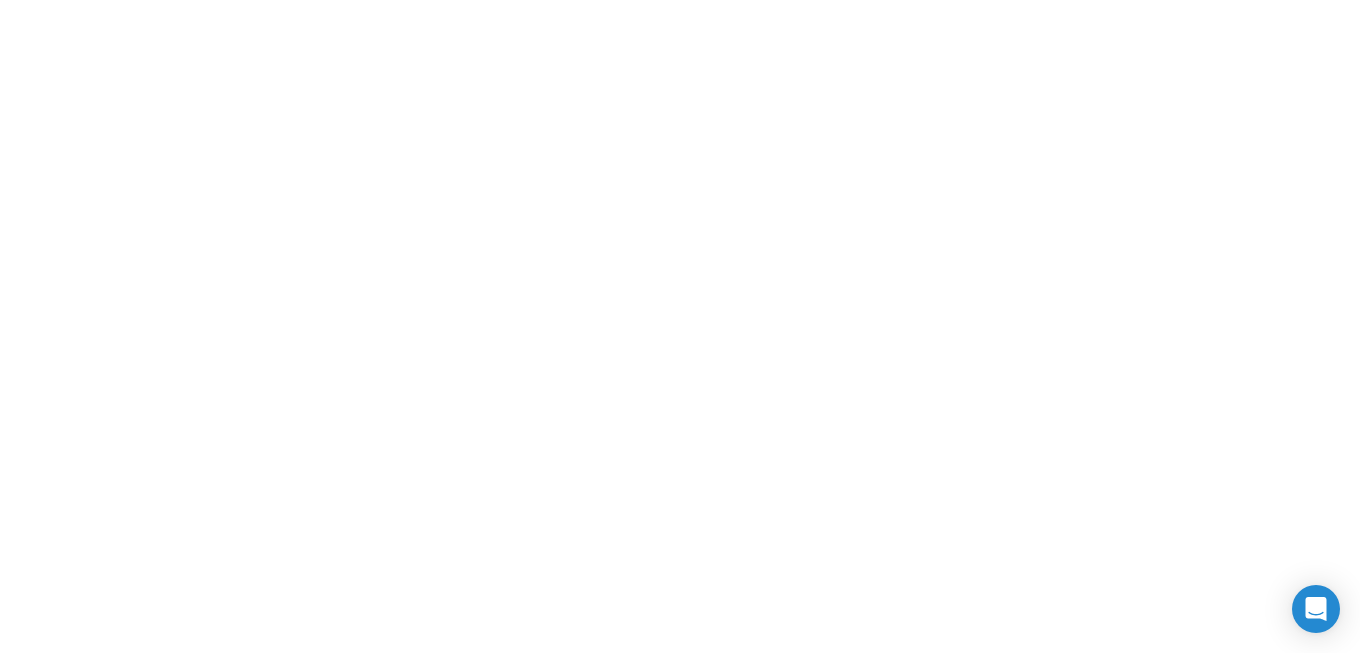 scroll, scrollTop: 0, scrollLeft: 0, axis: both 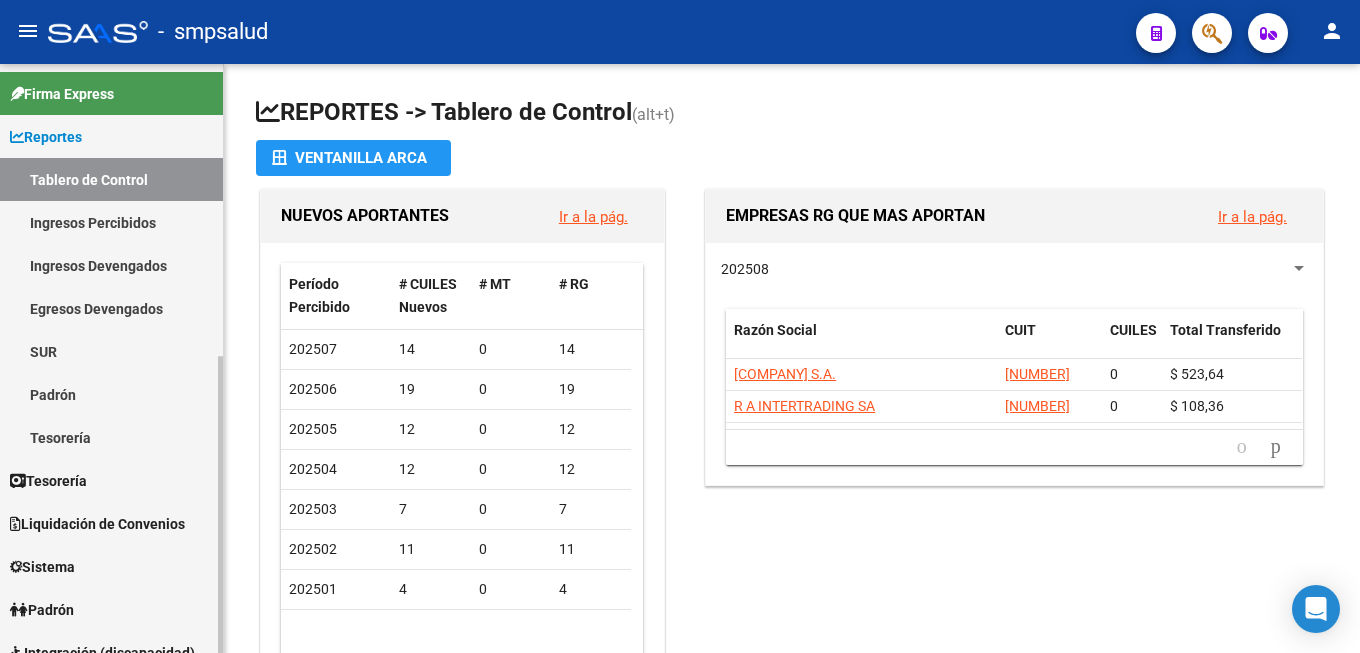 click on "Padrón" at bounding box center (111, 394) 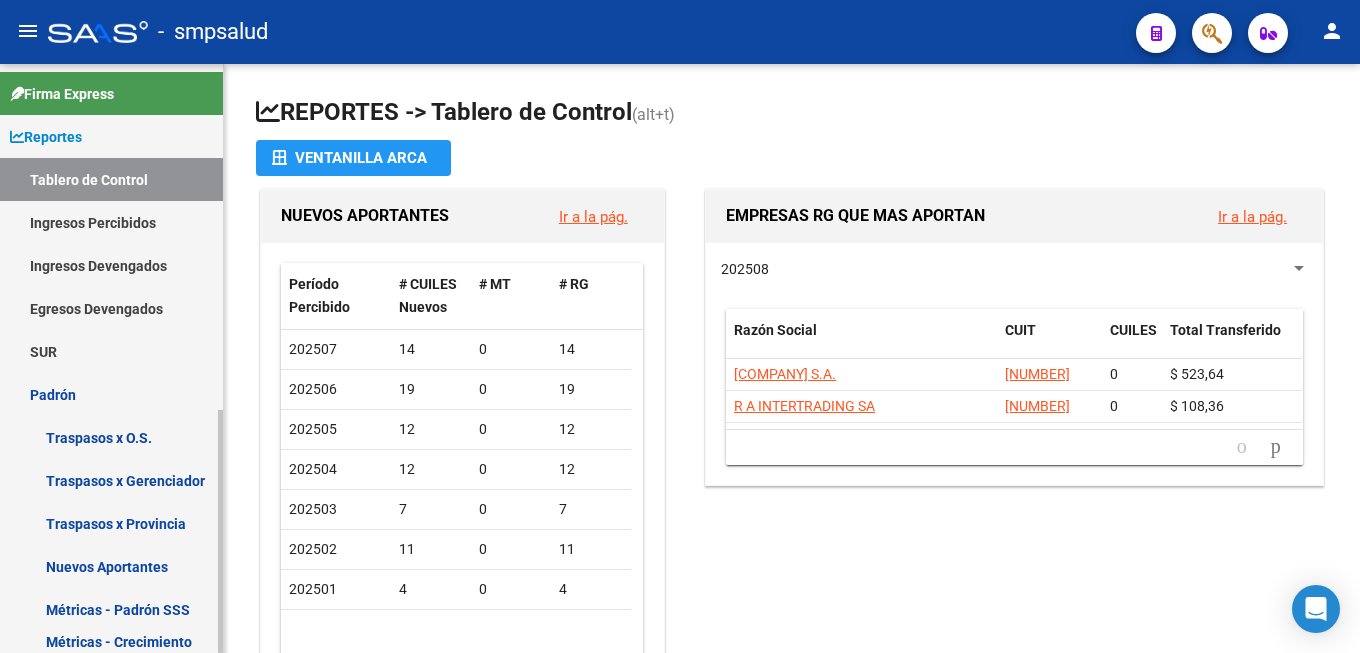 click on "Traspasos x O.S." at bounding box center [111, 437] 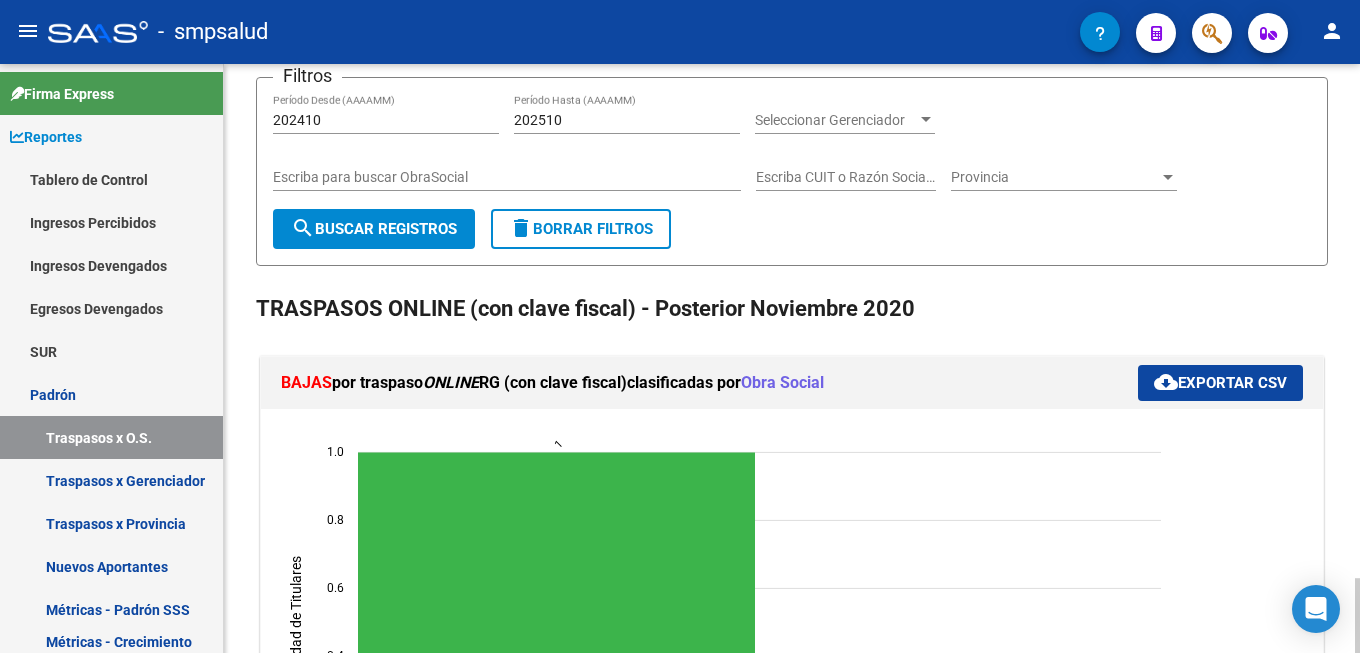scroll, scrollTop: 408, scrollLeft: 0, axis: vertical 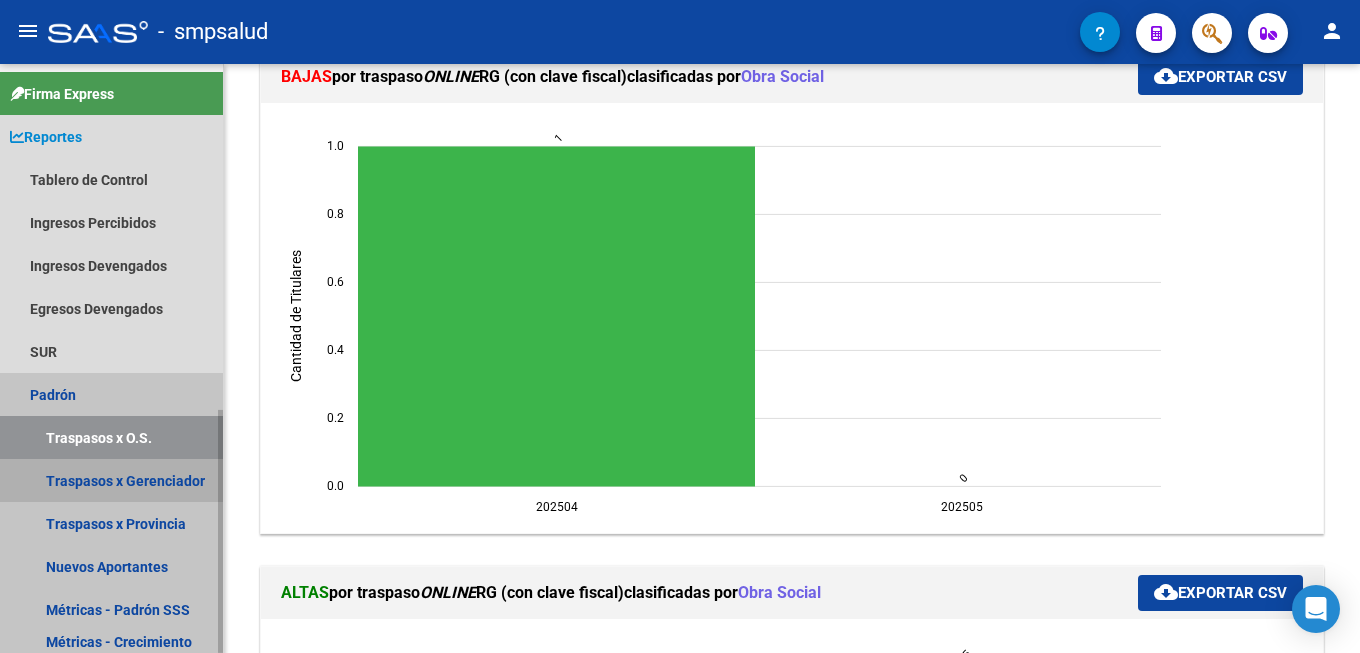 click on "Traspasos x Gerenciador" at bounding box center [111, 480] 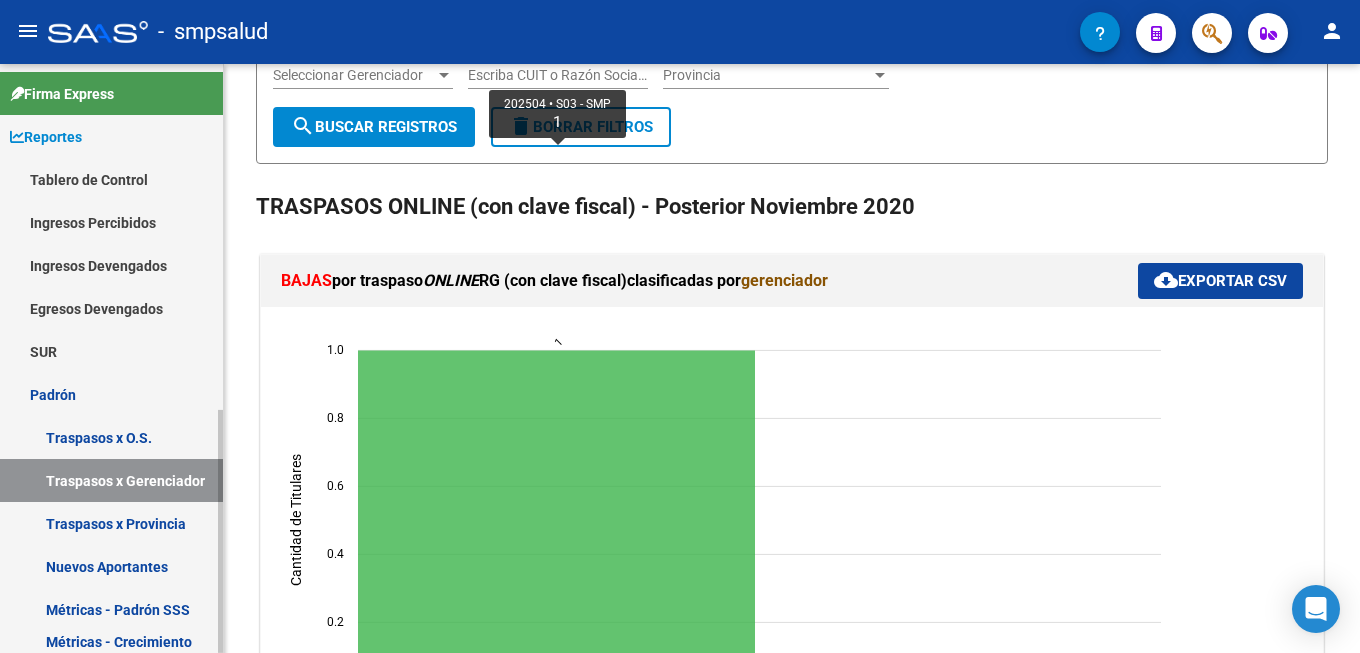 scroll, scrollTop: 408, scrollLeft: 0, axis: vertical 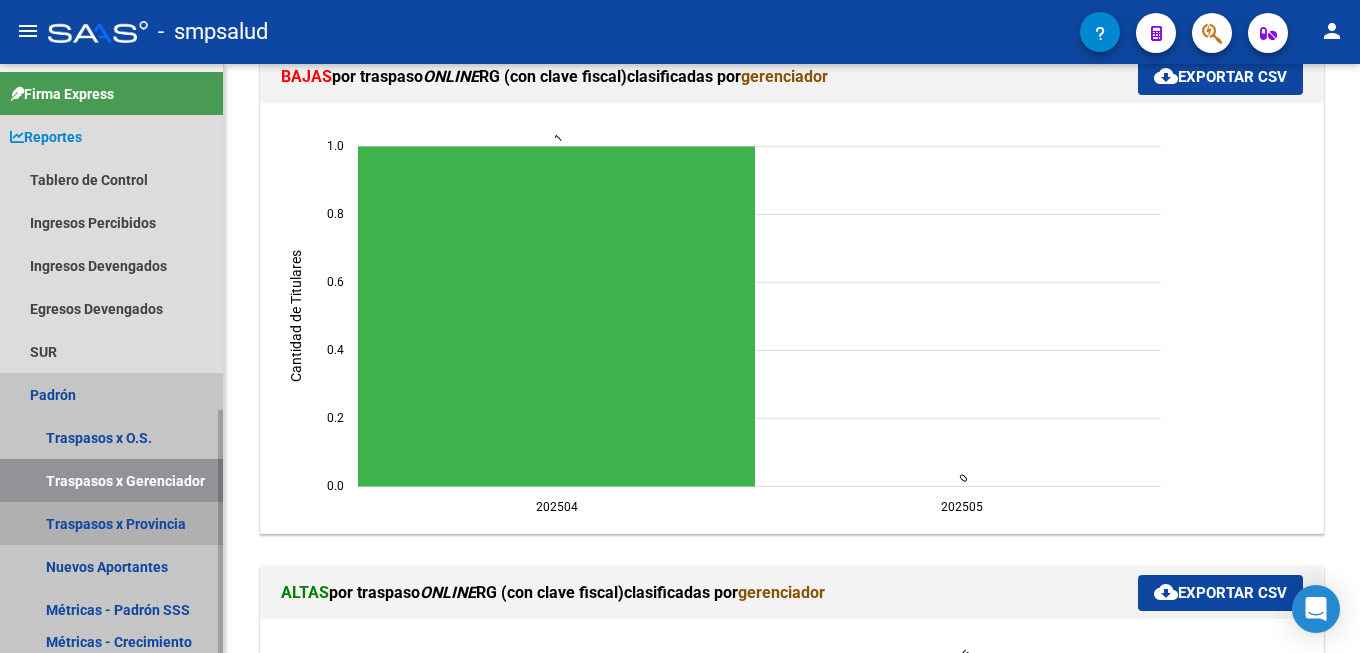 click on "Traspasos x Provincia" at bounding box center (111, 523) 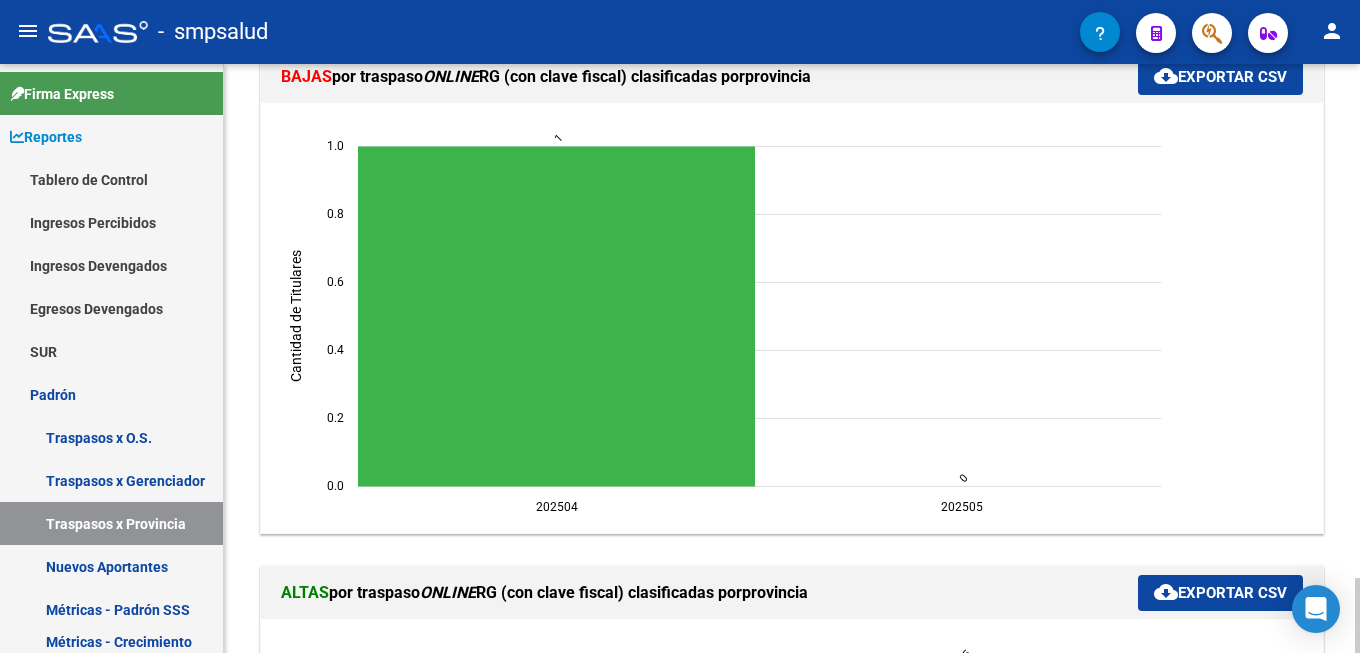 scroll, scrollTop: 612, scrollLeft: 0, axis: vertical 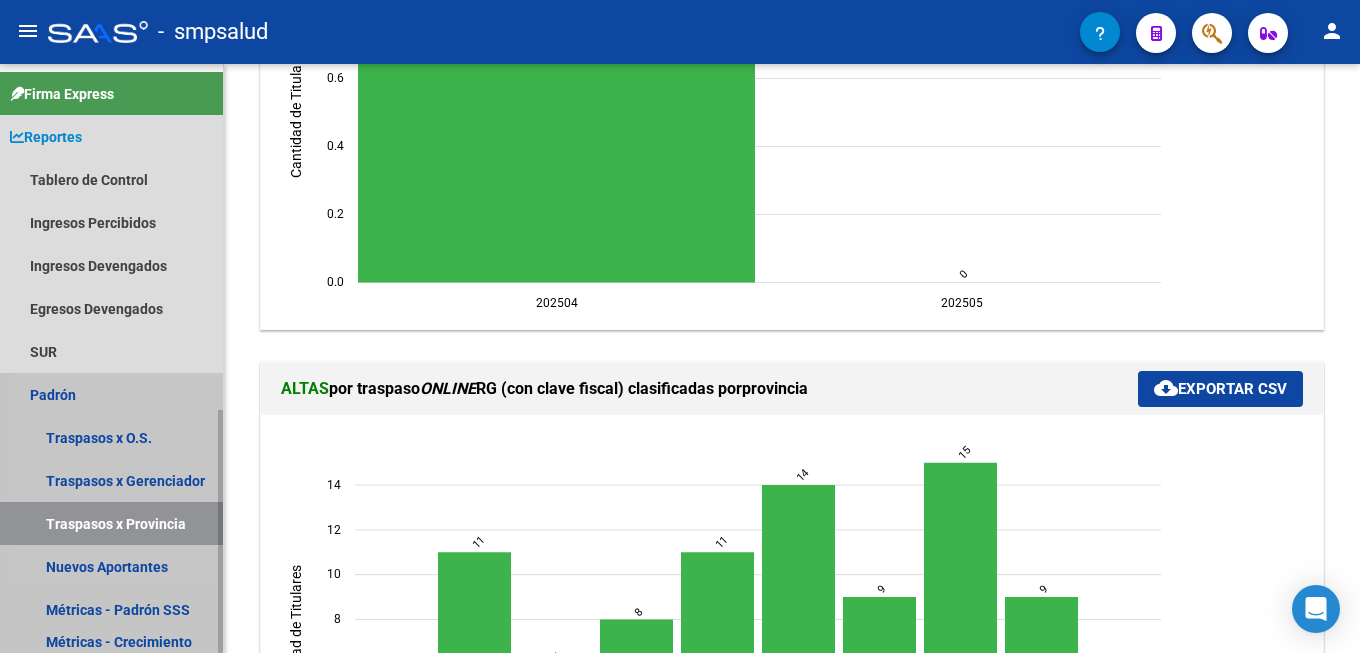 click on "Padrón" at bounding box center [111, 394] 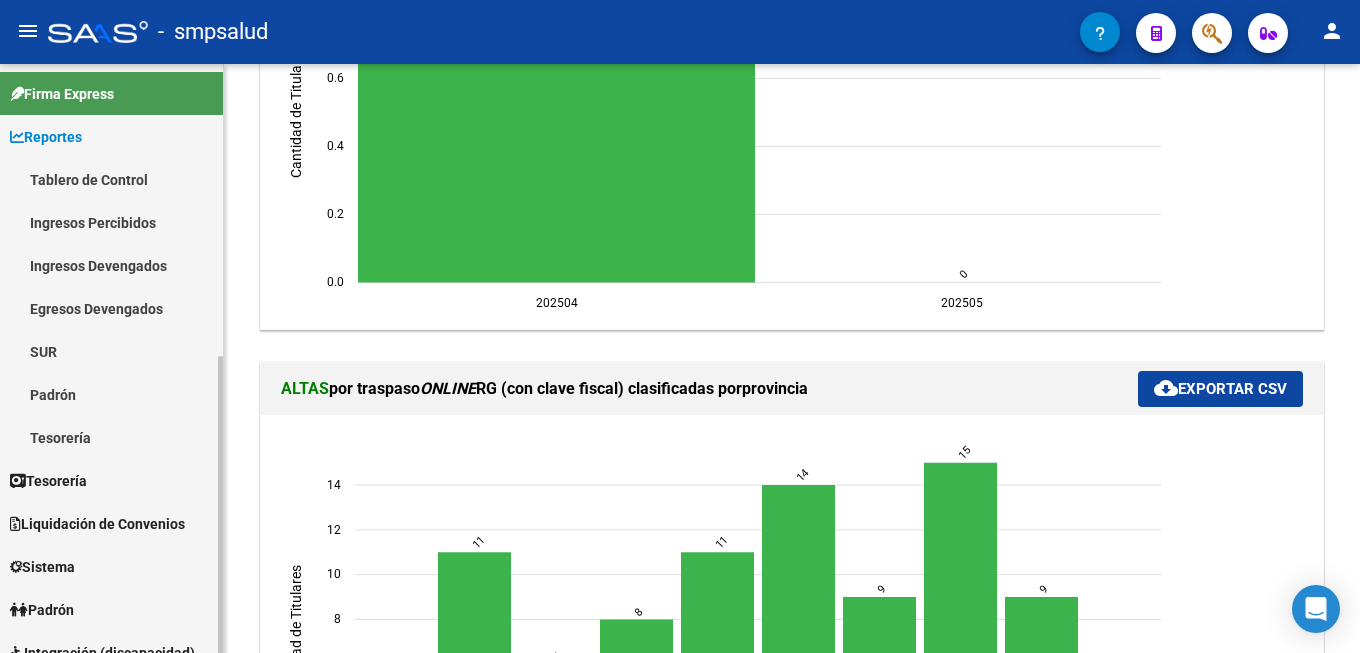click on "Padrón" at bounding box center [111, 394] 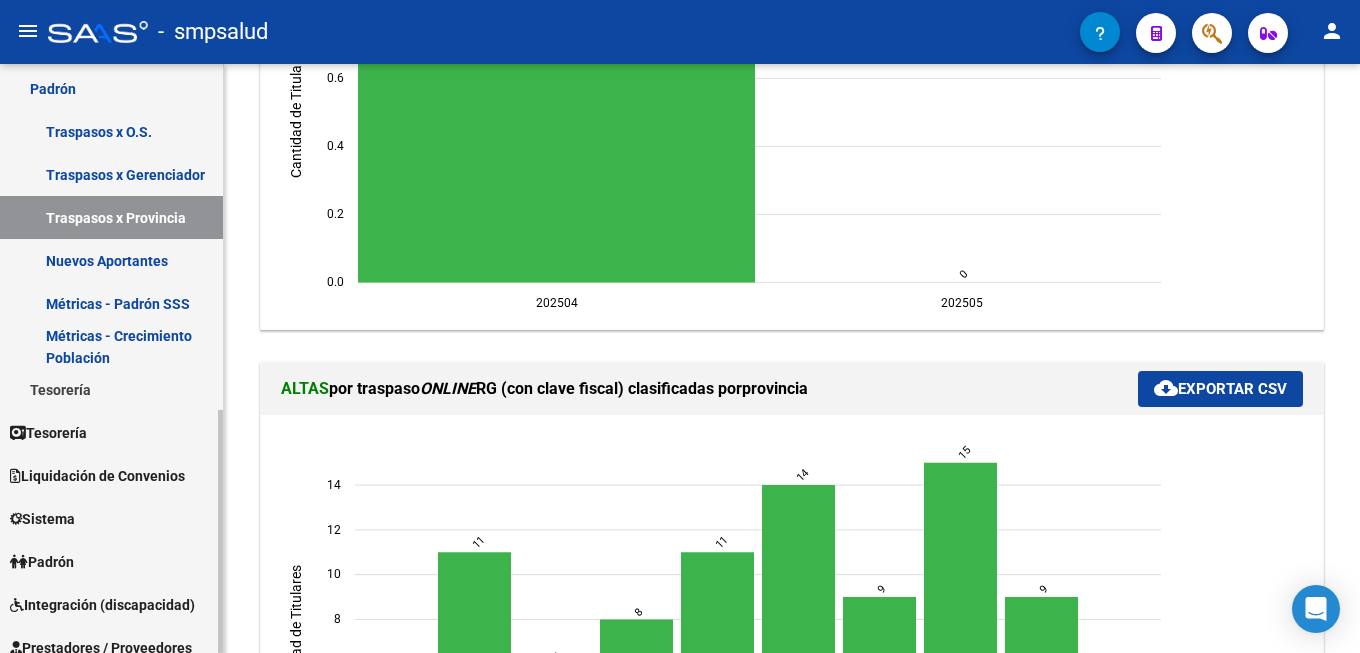 scroll, scrollTop: 408, scrollLeft: 0, axis: vertical 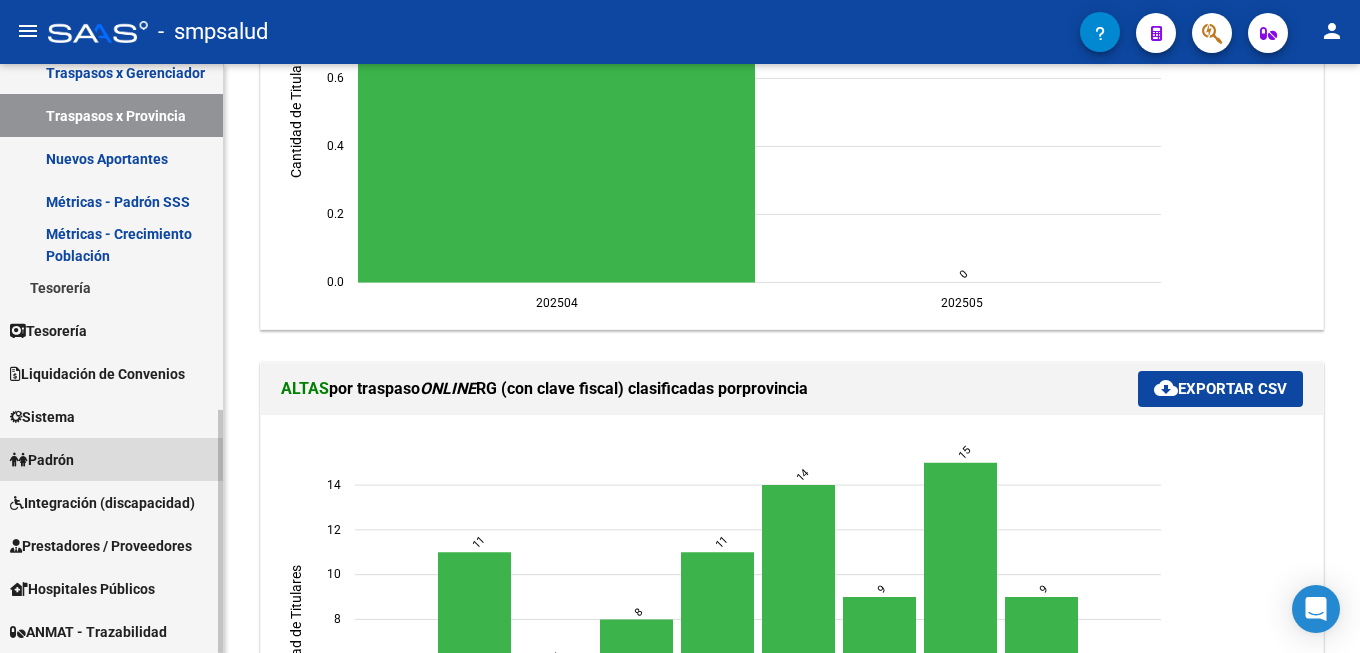 click on "Padrón" at bounding box center (111, 459) 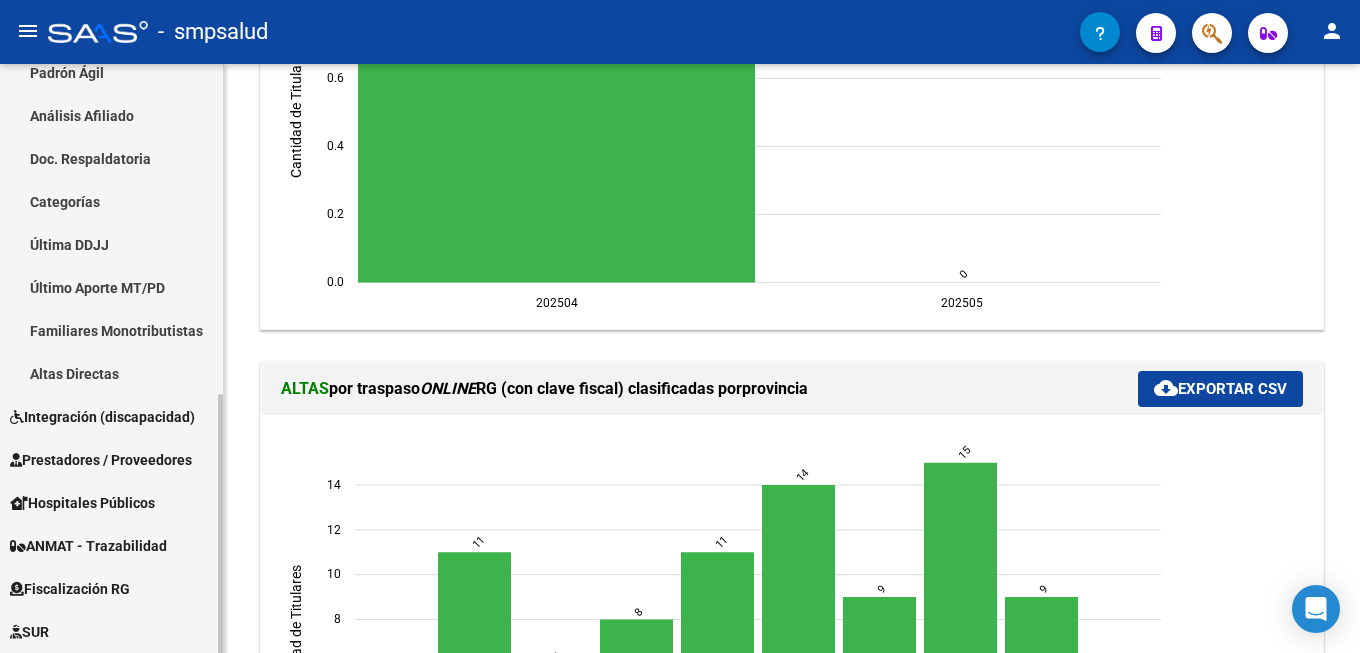 scroll, scrollTop: 102, scrollLeft: 0, axis: vertical 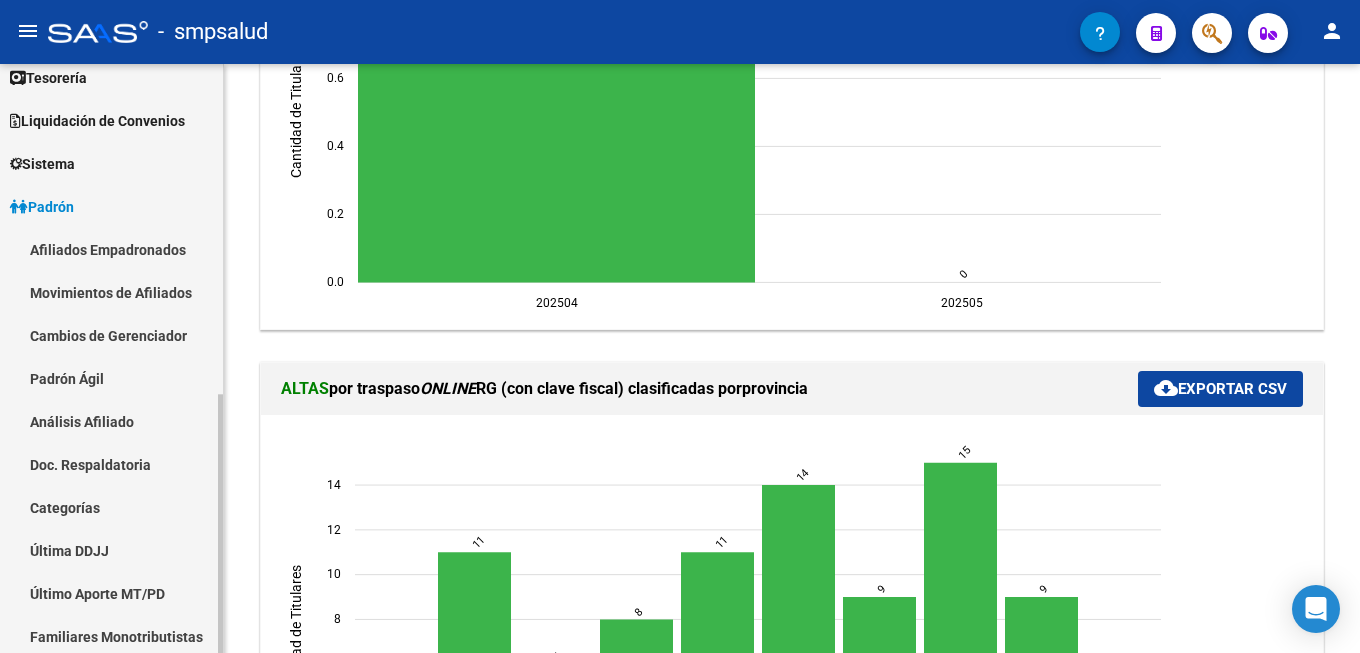 click on "Movimientos de Afiliados" at bounding box center [111, 292] 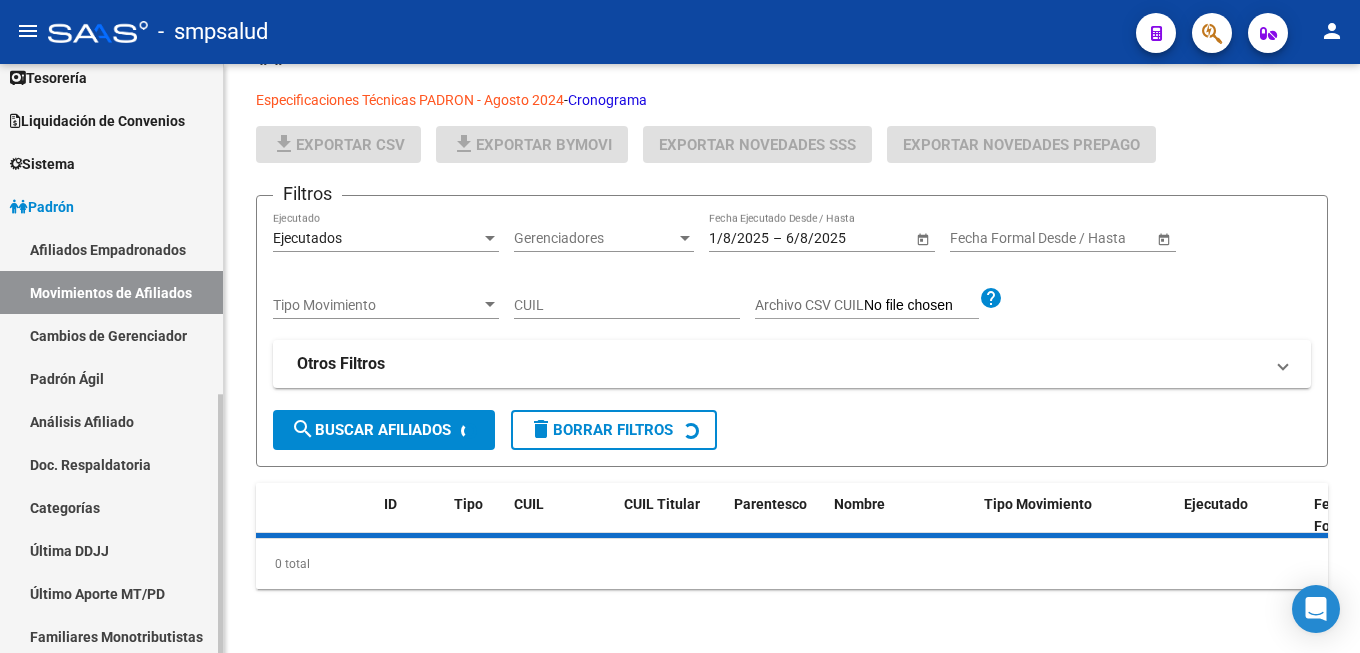 scroll, scrollTop: 58, scrollLeft: 0, axis: vertical 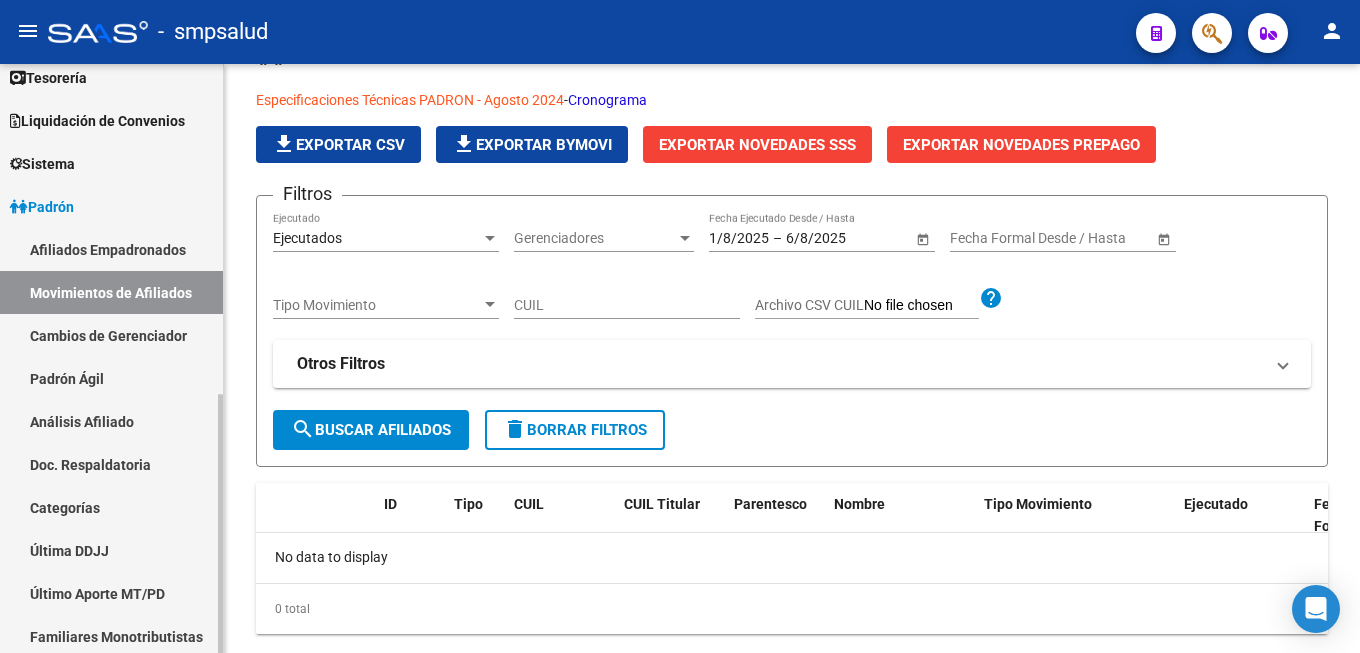 click on "Cambios de Gerenciador" at bounding box center (111, 335) 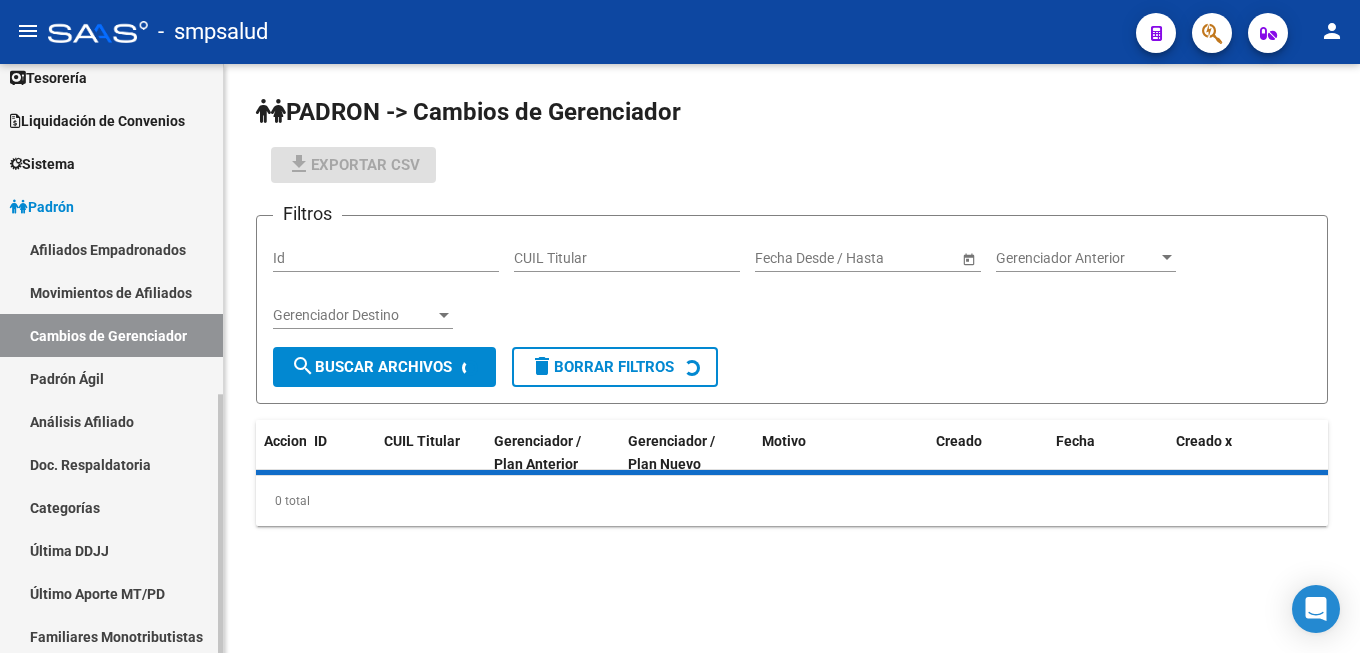 scroll, scrollTop: 0, scrollLeft: 0, axis: both 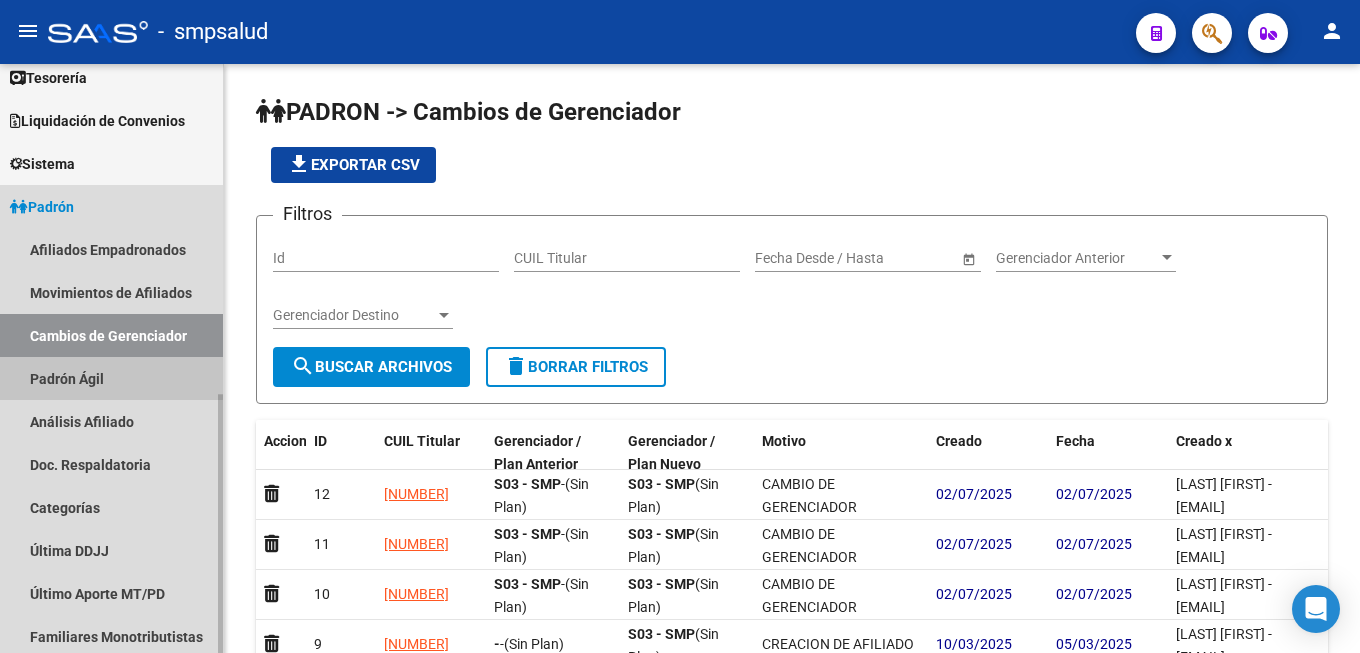 click on "Padrón Ágil" at bounding box center (111, 378) 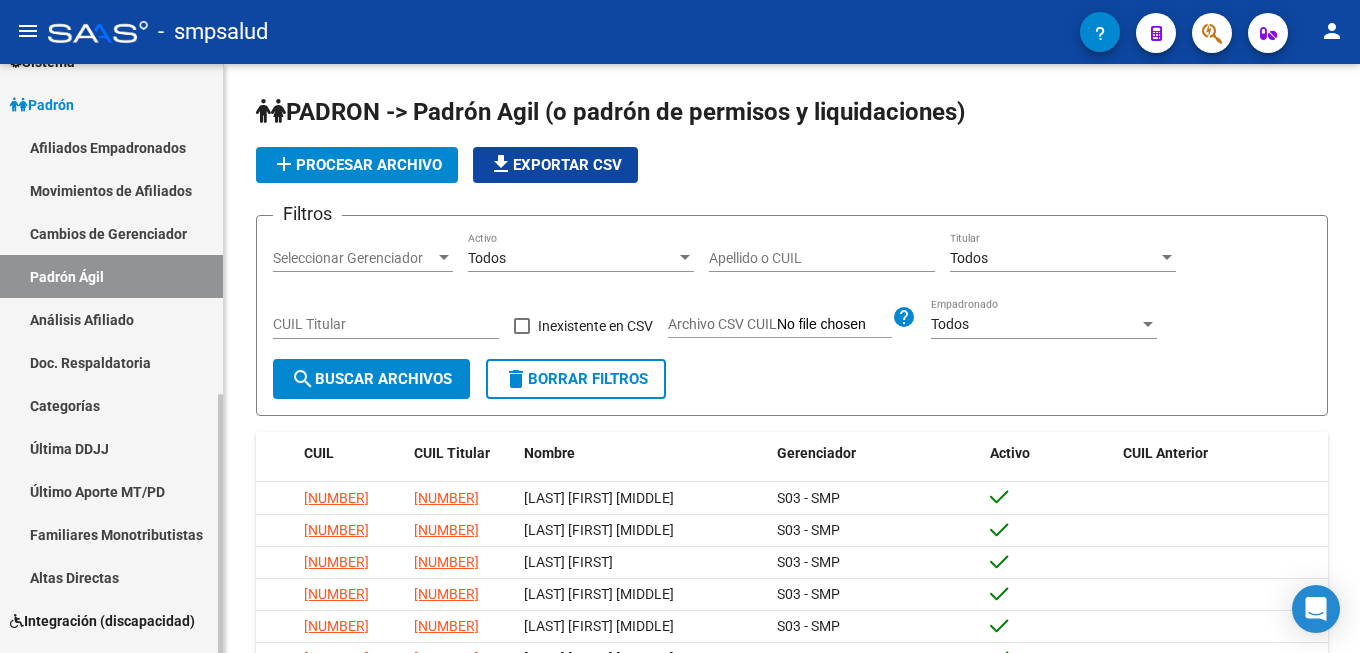 scroll, scrollTop: 0, scrollLeft: 0, axis: both 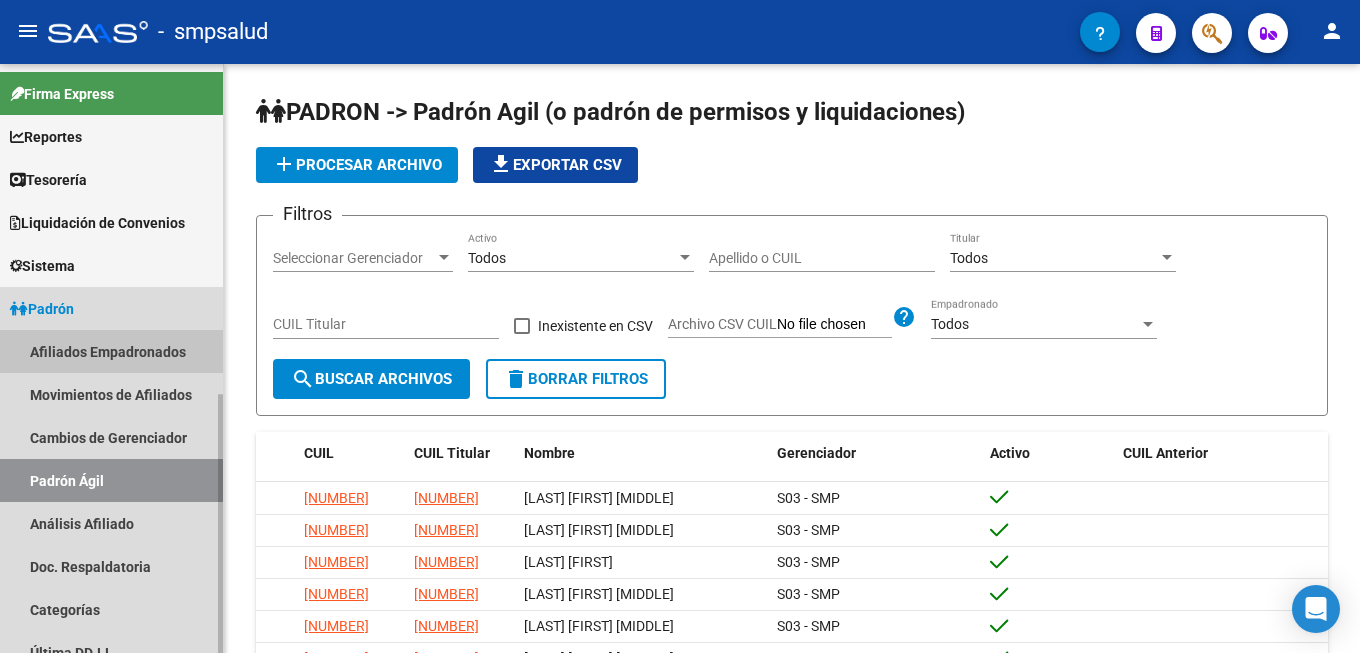 drag, startPoint x: 129, startPoint y: 341, endPoint x: 128, endPoint y: 356, distance: 15.033297 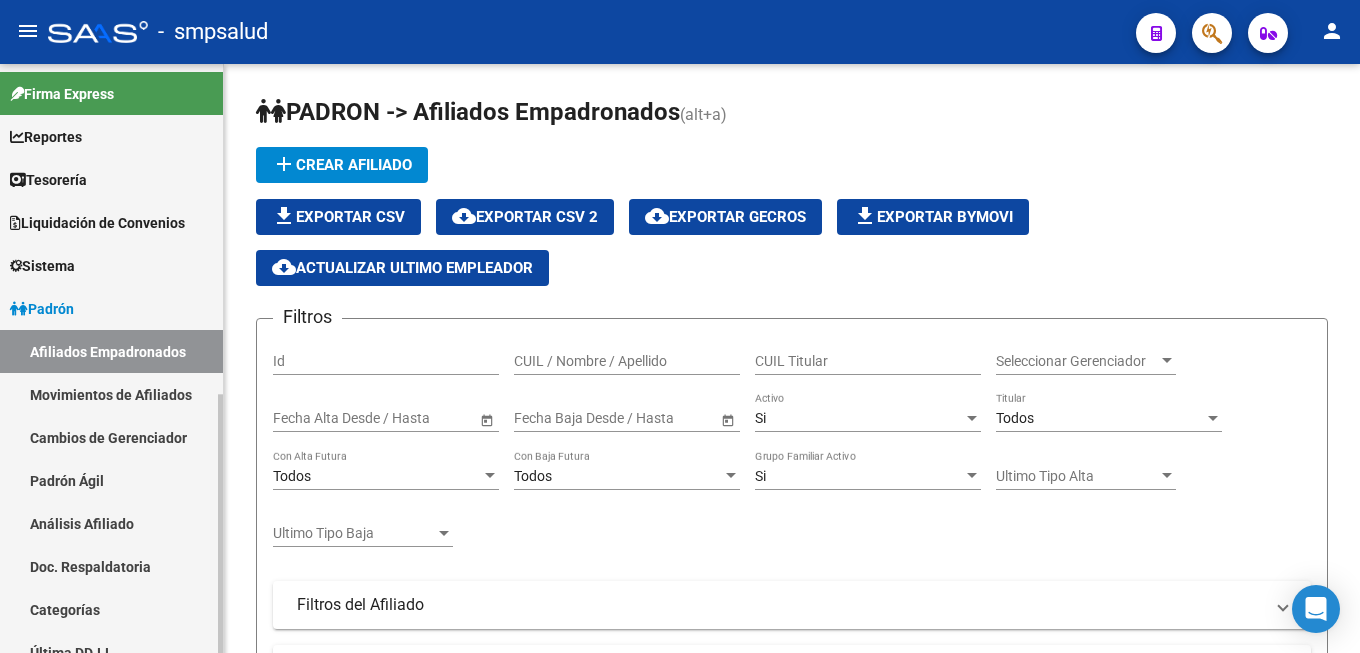 scroll, scrollTop: 510, scrollLeft: 0, axis: vertical 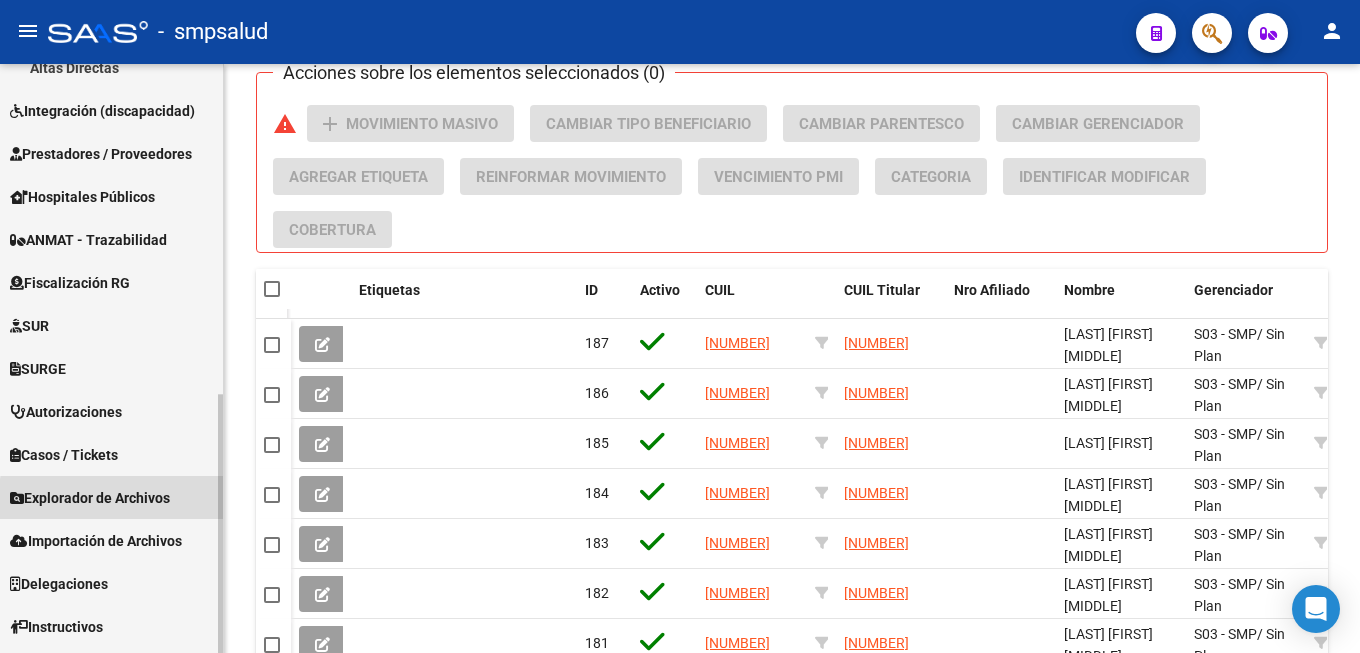 click on "Explorador de Archivos" at bounding box center (90, 498) 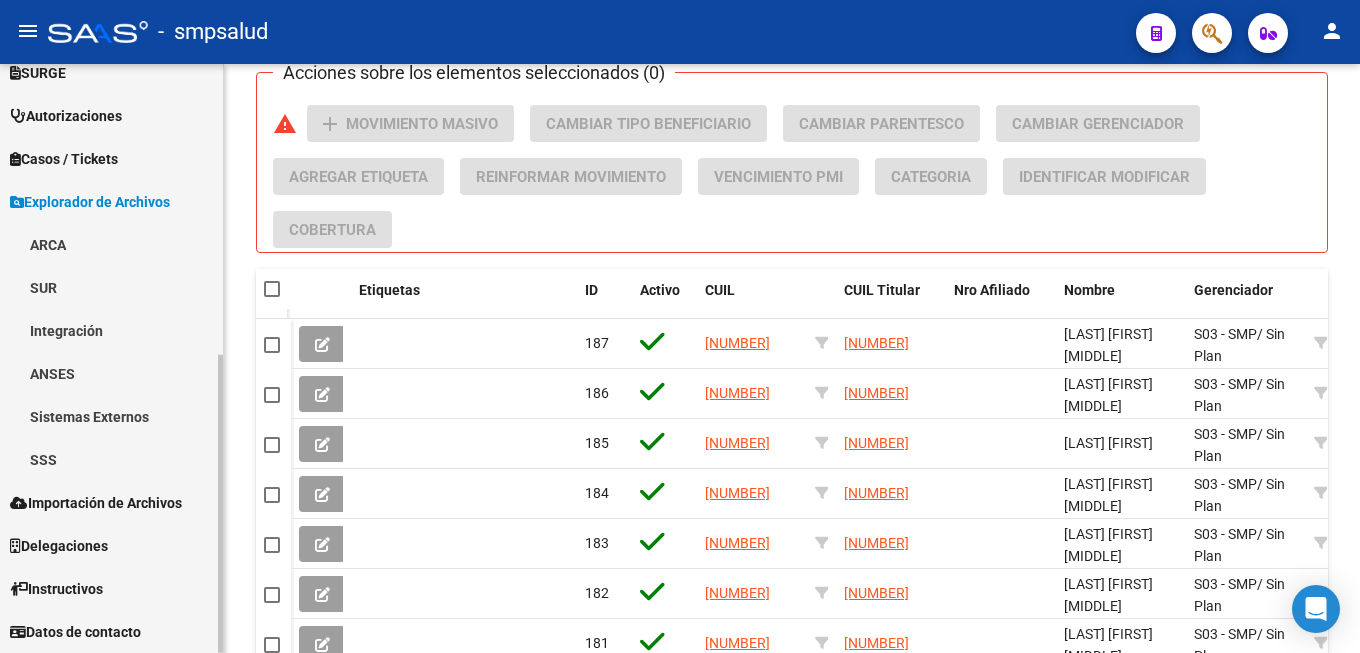 scroll, scrollTop: 536, scrollLeft: 0, axis: vertical 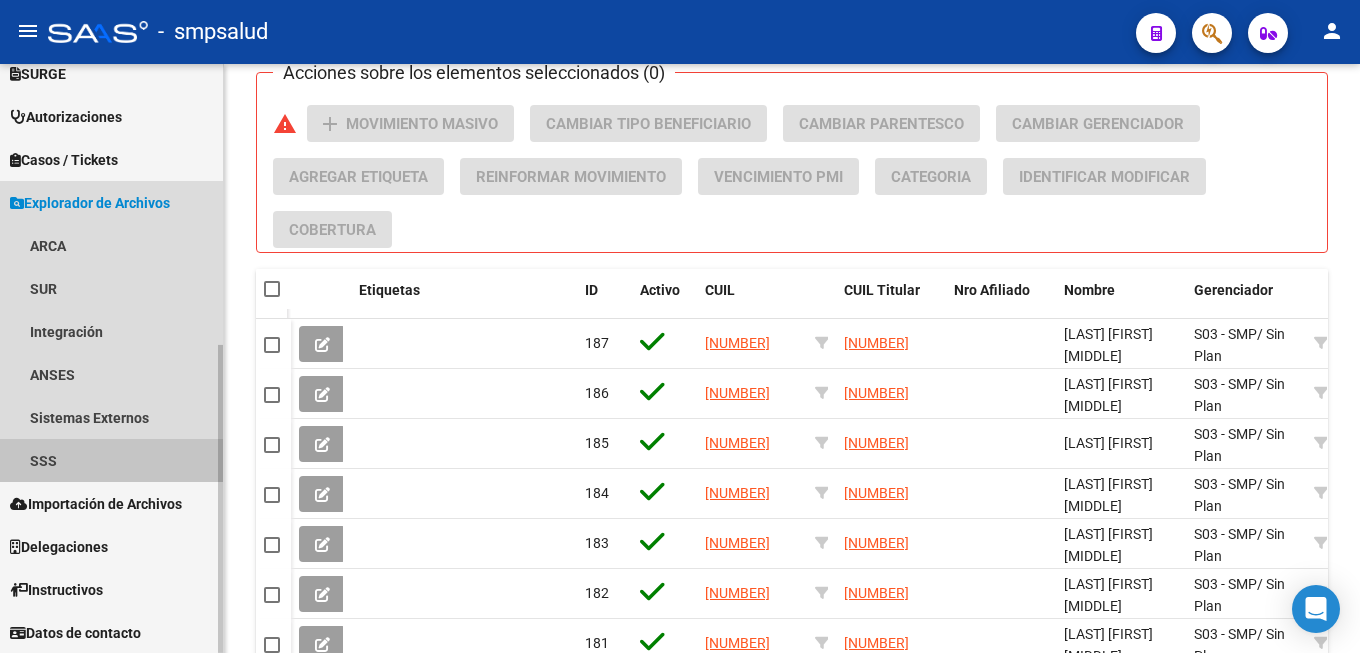 click on "SSS" at bounding box center [111, 460] 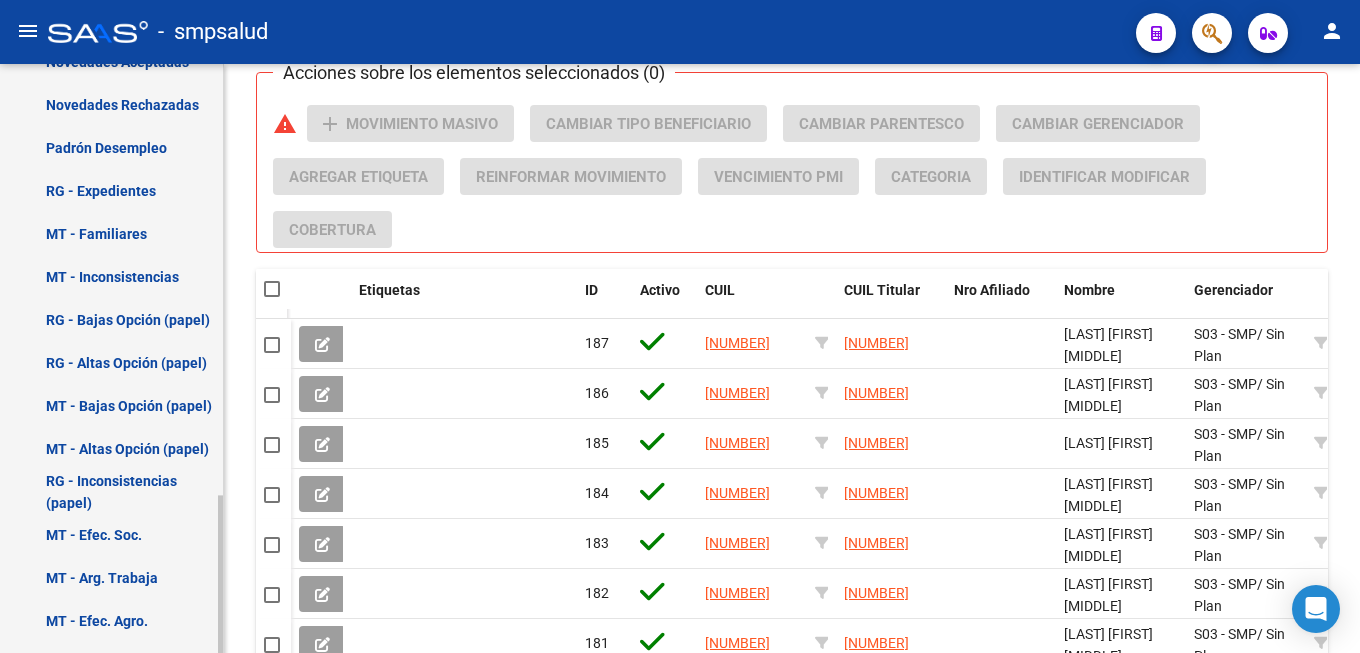 scroll, scrollTop: 1612, scrollLeft: 0, axis: vertical 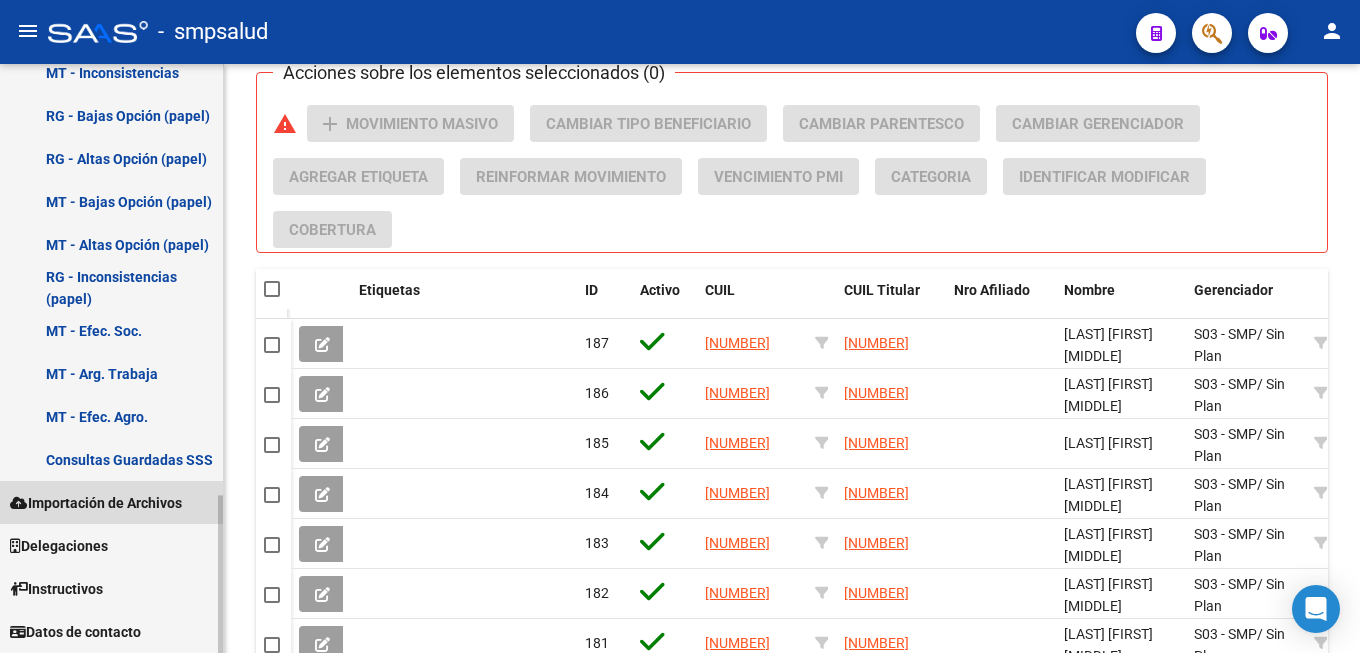 click on "Importación de Archivos" at bounding box center (96, 503) 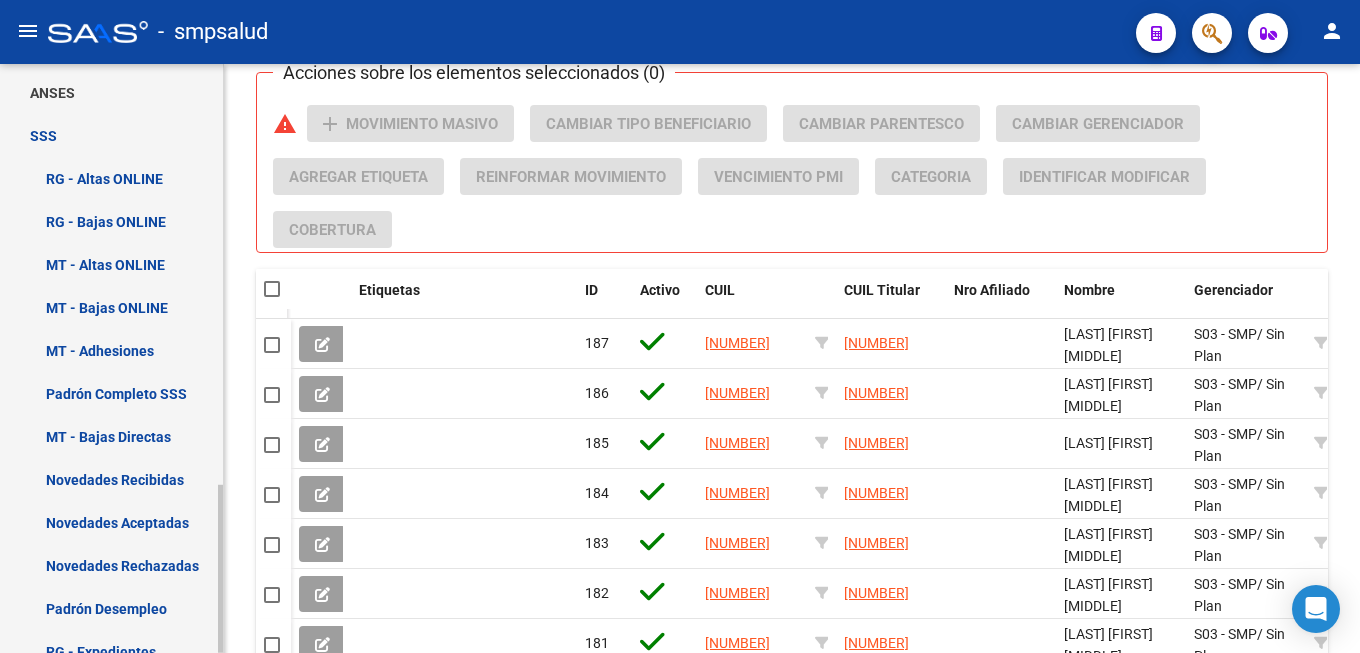 scroll, scrollTop: 759, scrollLeft: 0, axis: vertical 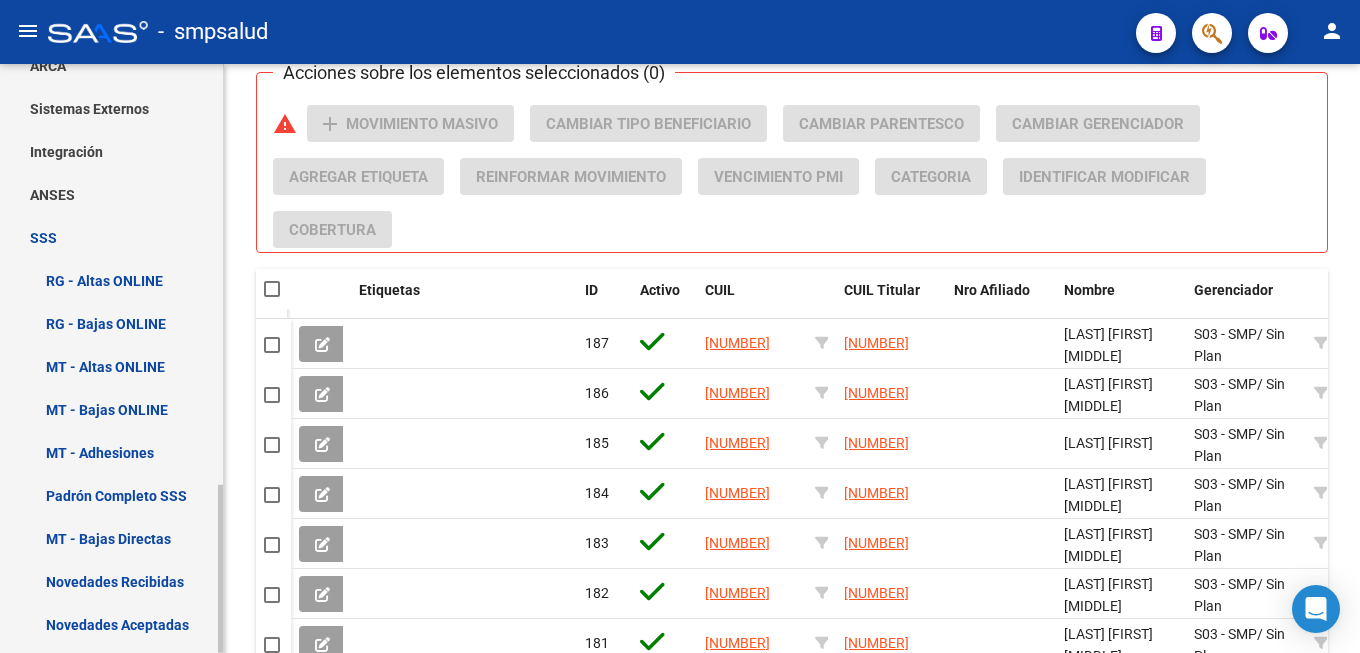 click on "RG - Altas ONLINE" at bounding box center (111, 280) 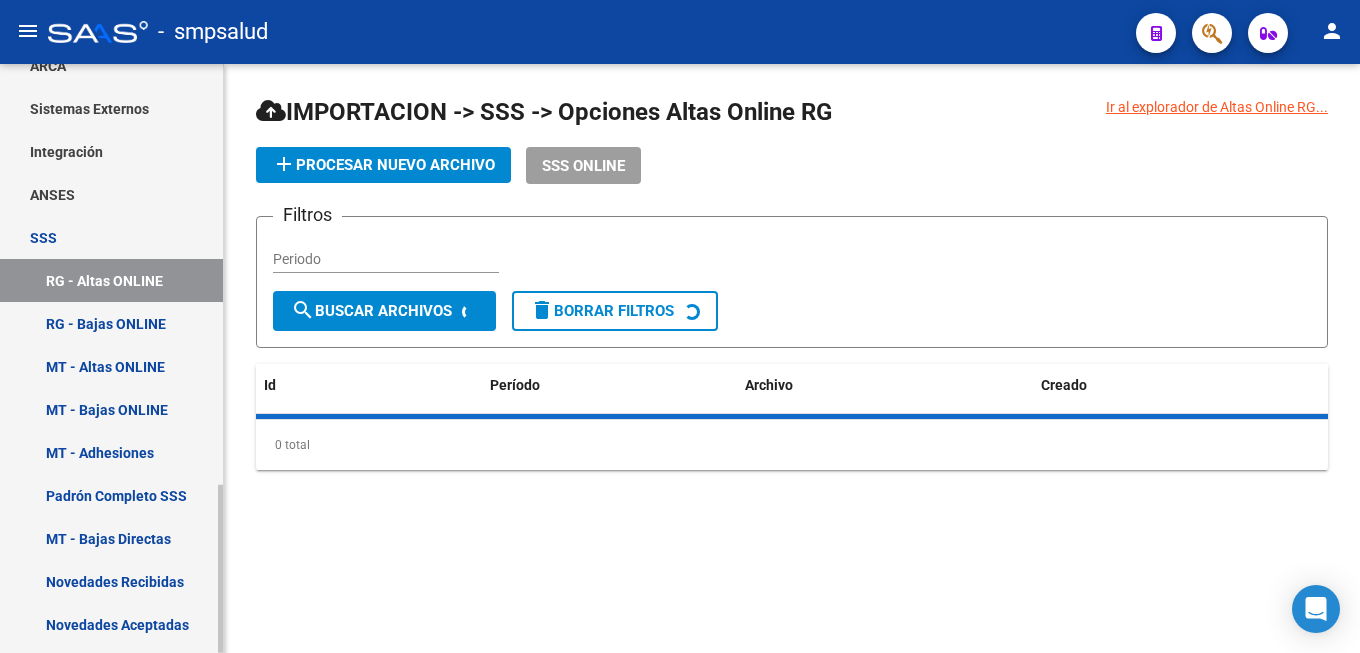 scroll, scrollTop: 0, scrollLeft: 0, axis: both 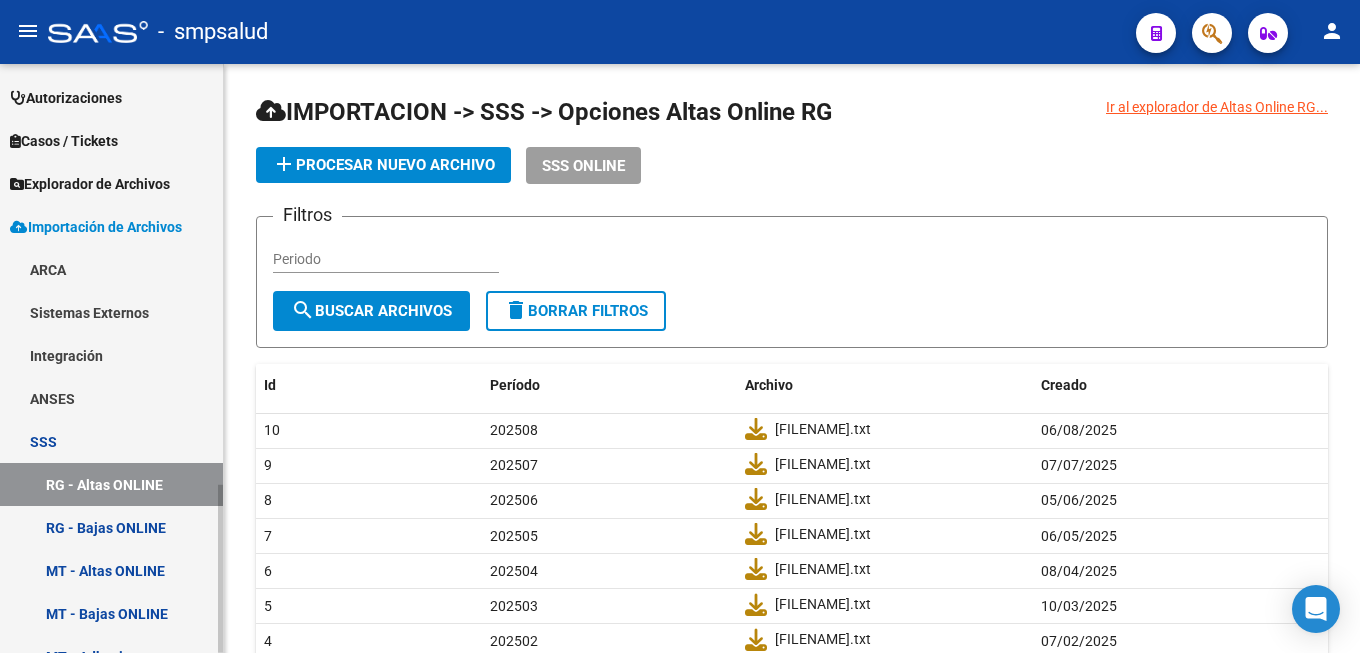click on "Sistemas Externos" at bounding box center (111, 312) 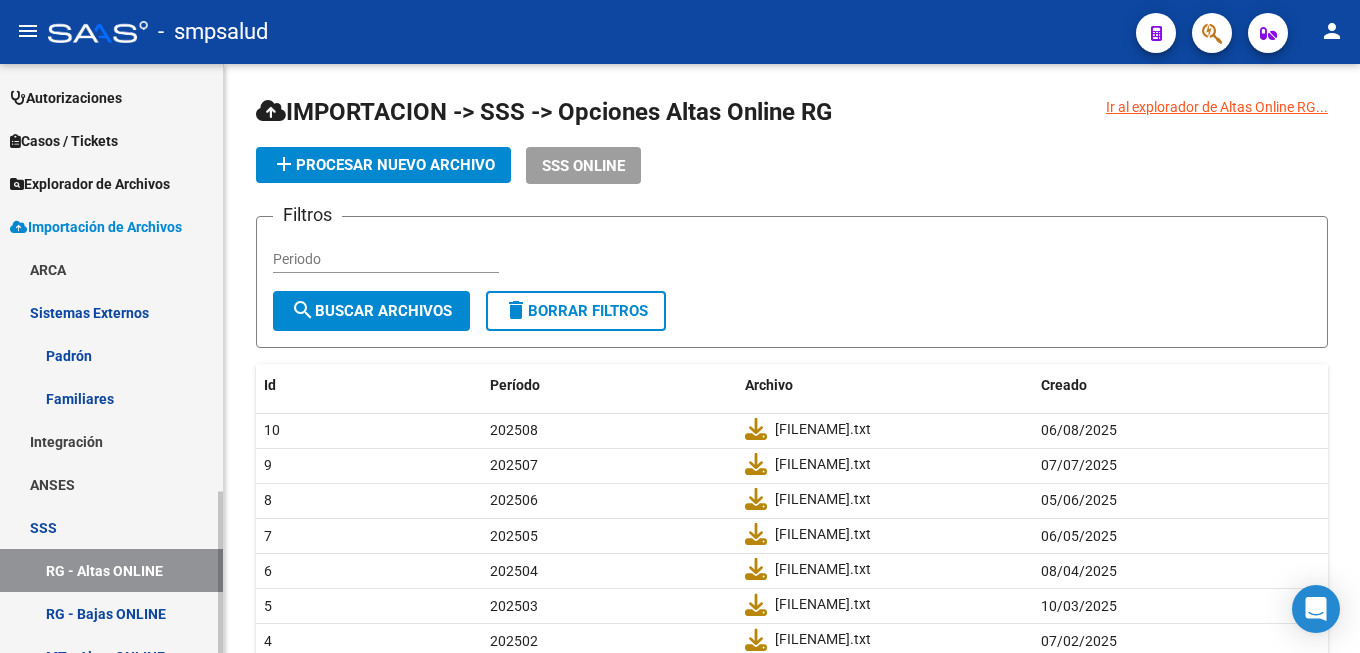 click on "Padrón" at bounding box center (111, 355) 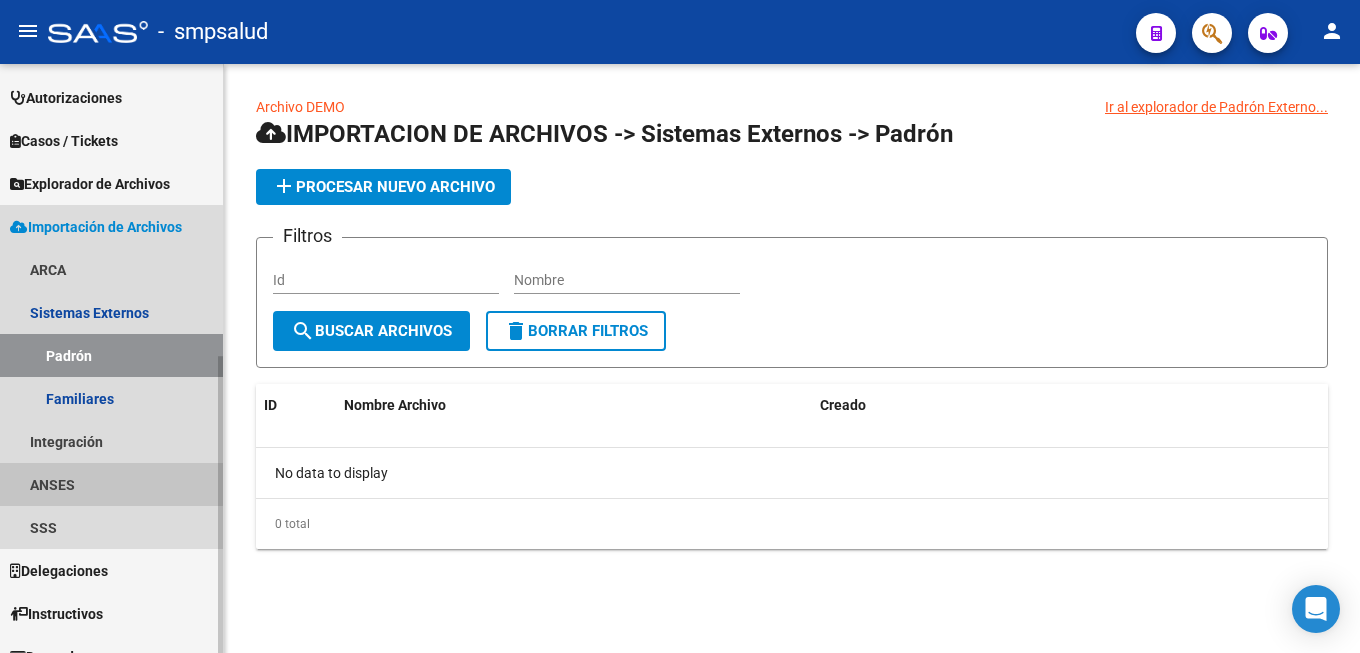 click on "ANSES" at bounding box center (111, 484) 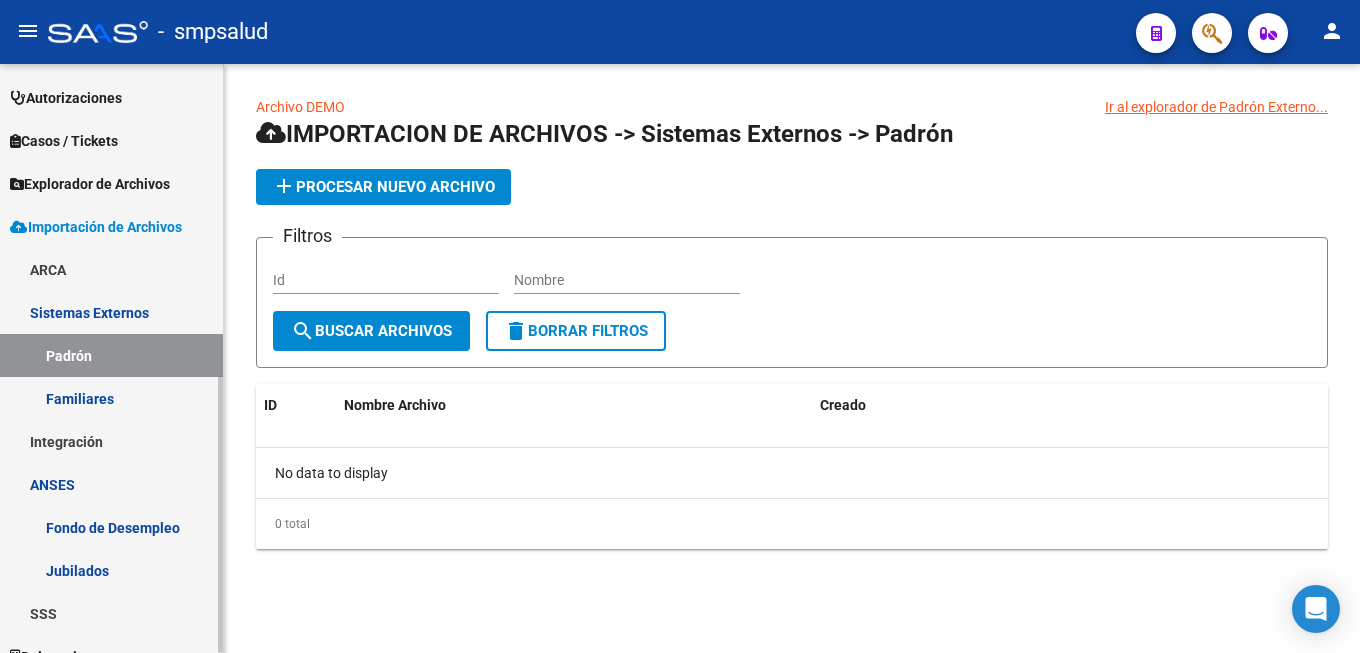 scroll, scrollTop: 657, scrollLeft: 0, axis: vertical 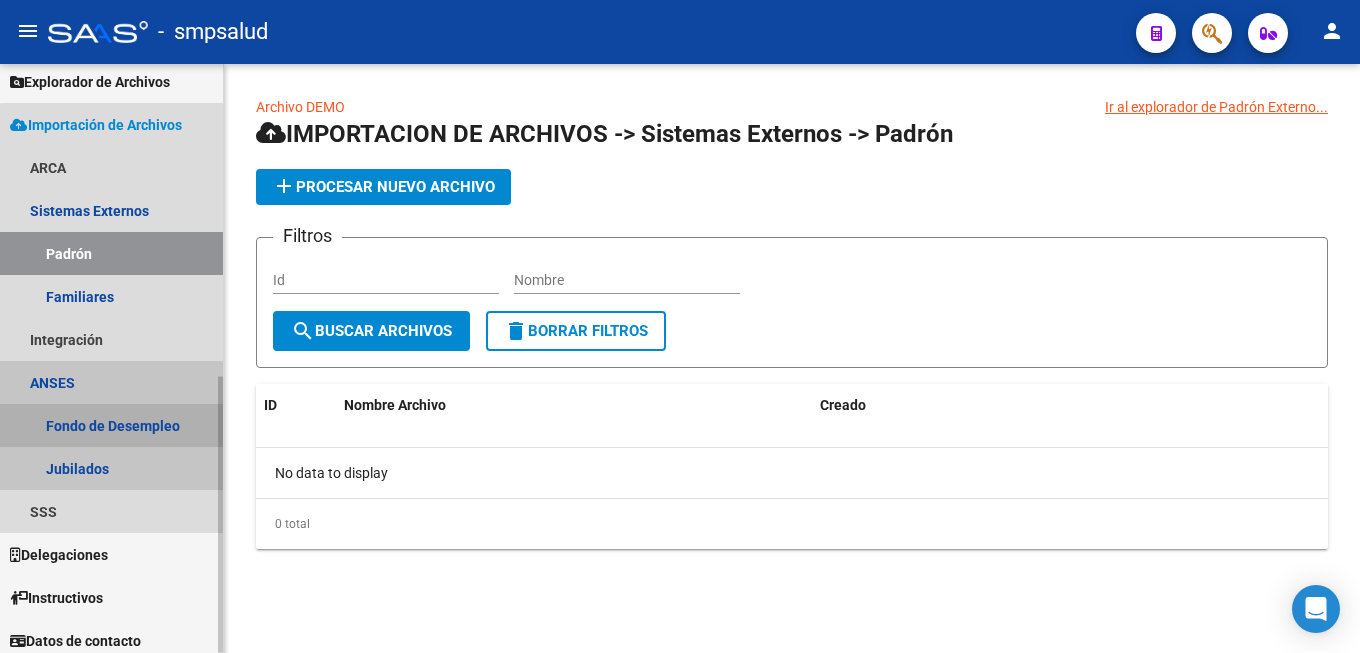 click on "Fondo de Desempleo" at bounding box center (111, 425) 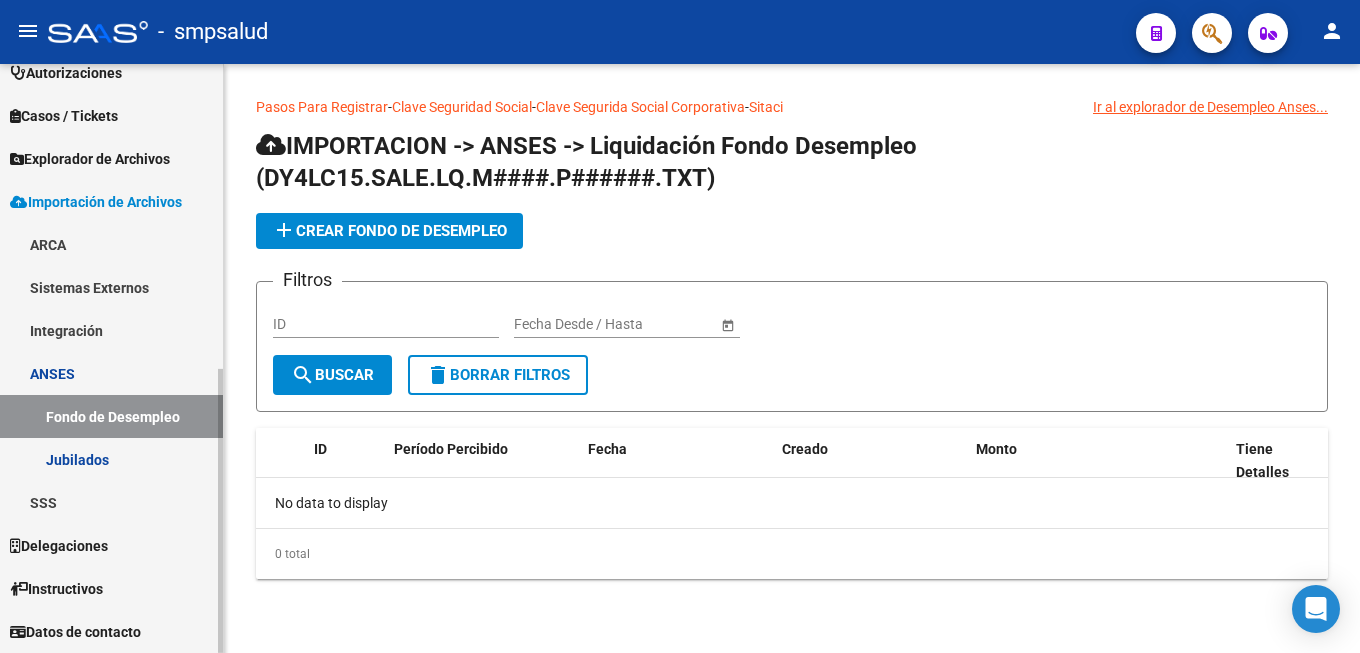 scroll, scrollTop: 580, scrollLeft: 0, axis: vertical 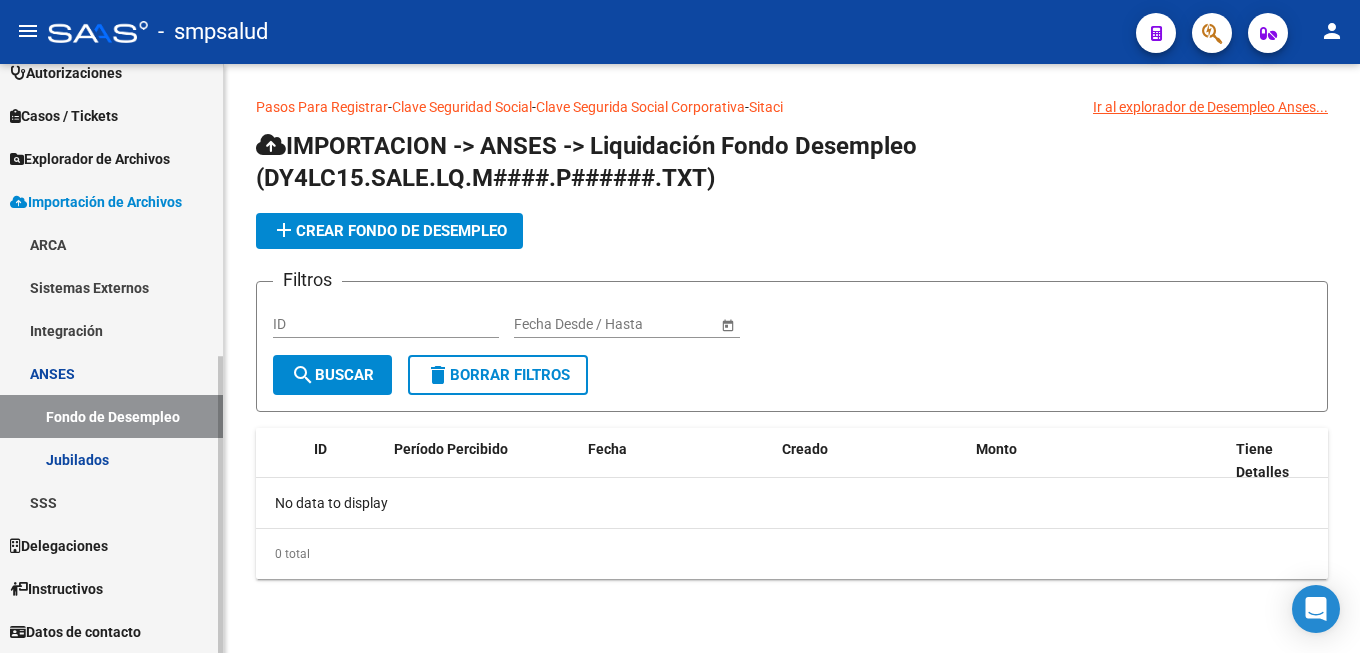 click on "Jubilados" at bounding box center (111, 459) 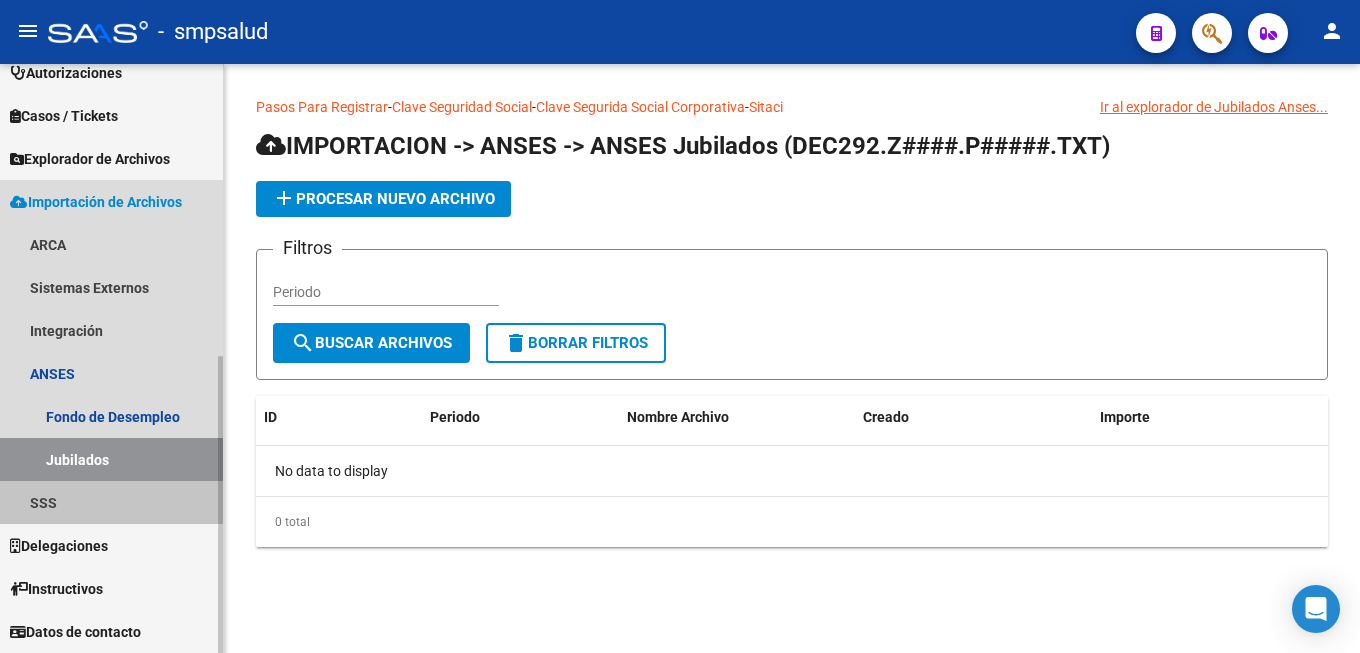 click on "SSS" at bounding box center (111, 502) 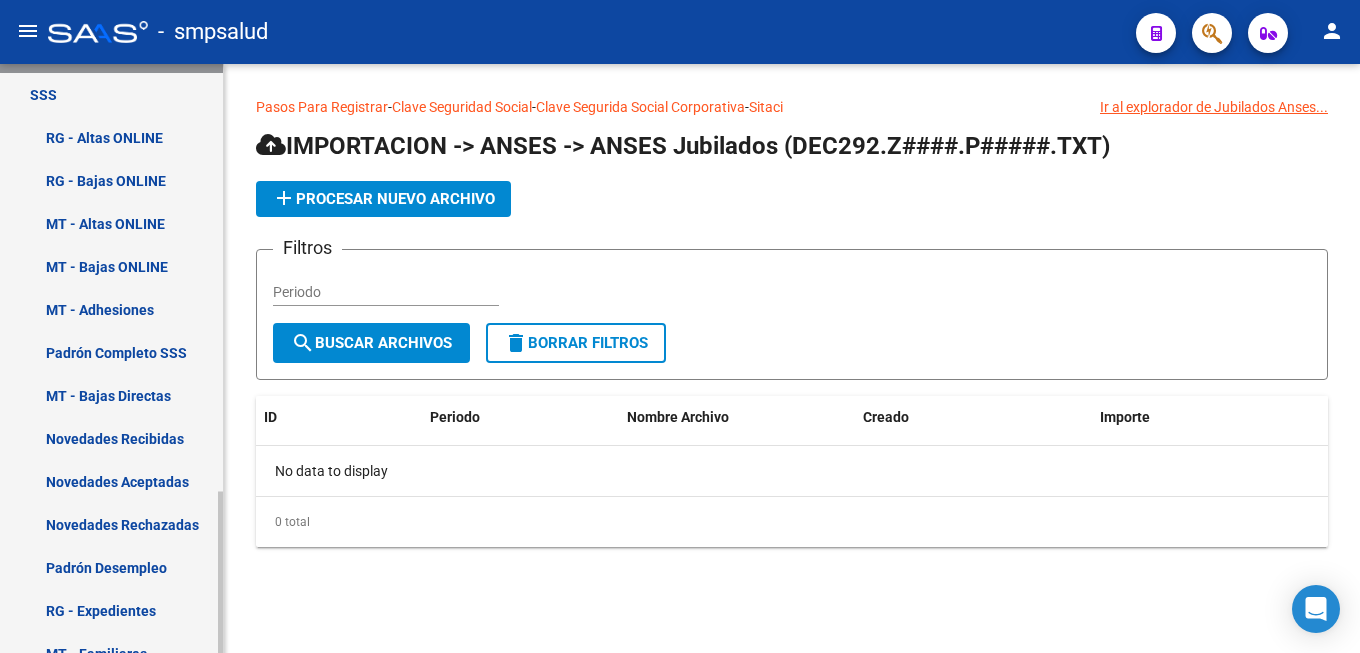scroll, scrollTop: 886, scrollLeft: 0, axis: vertical 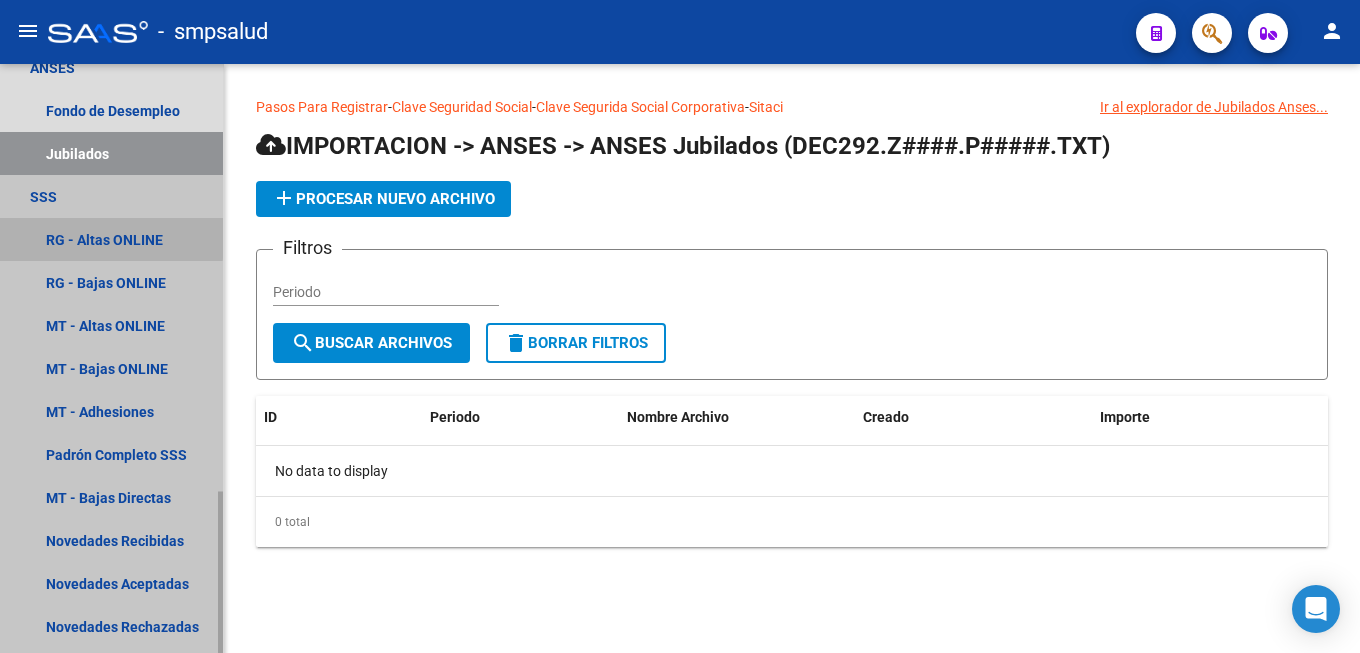 click on "RG - Altas ONLINE" at bounding box center [111, 239] 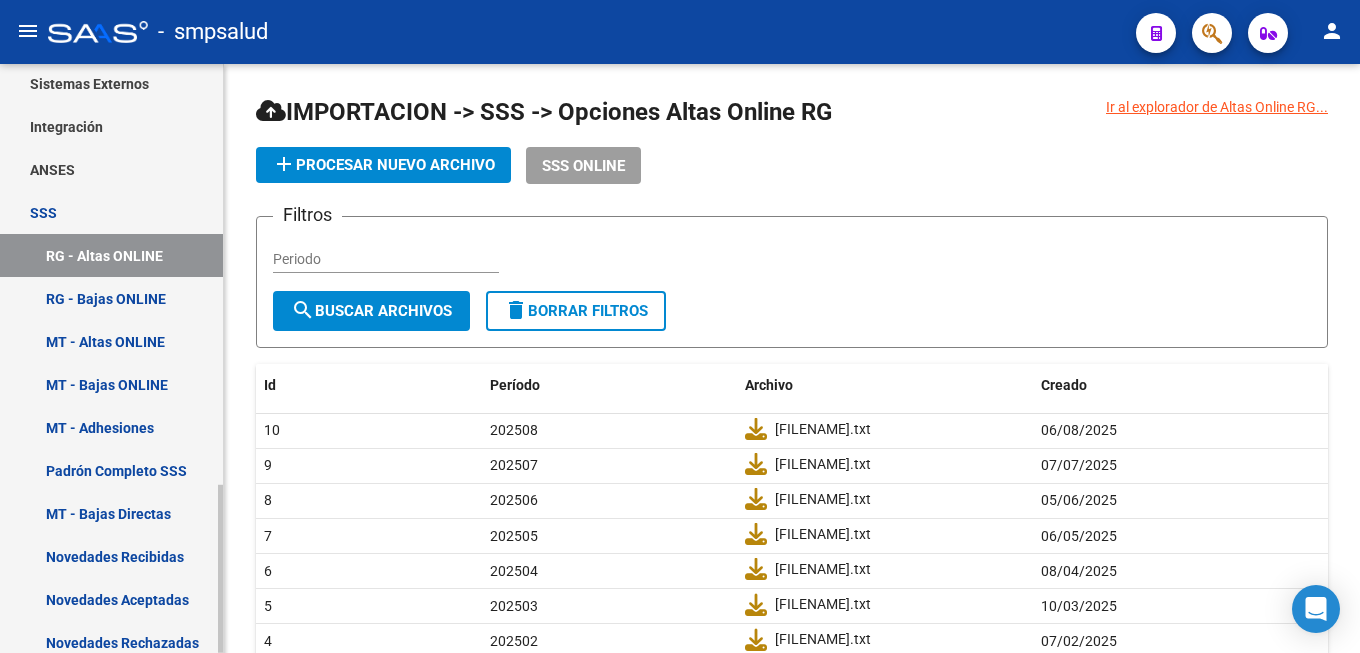 scroll, scrollTop: 886, scrollLeft: 0, axis: vertical 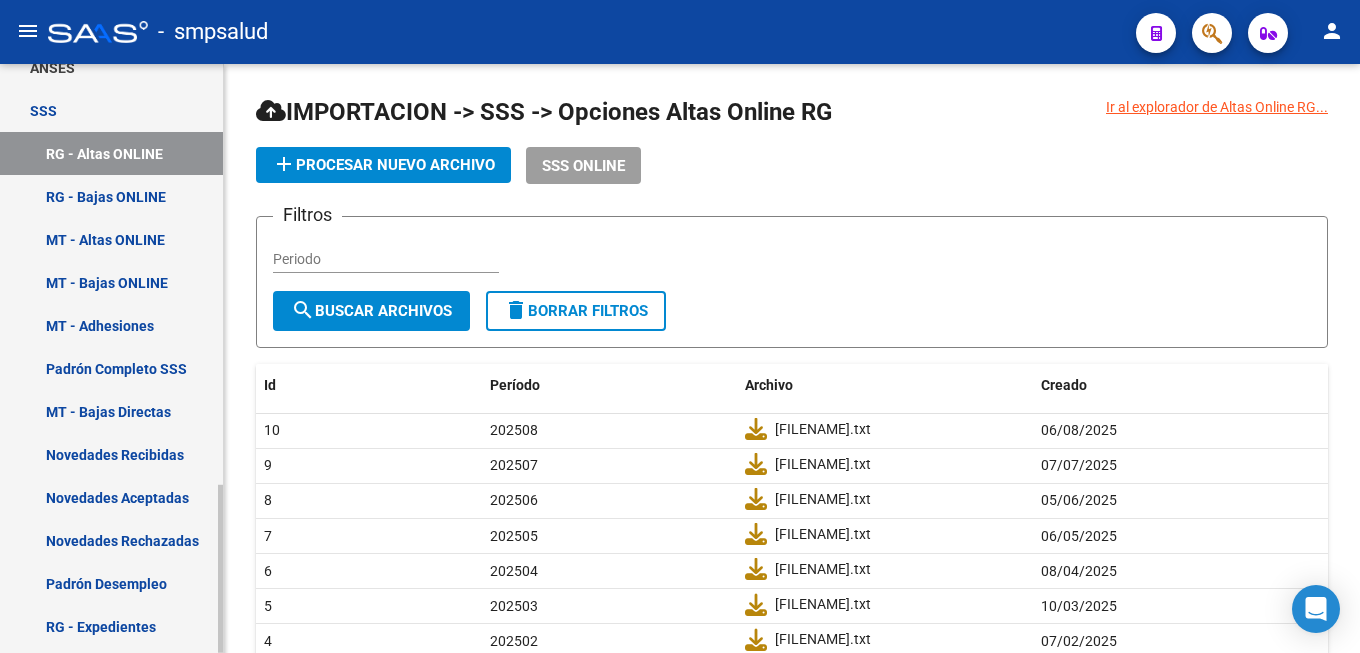 click on "Padrón Completo SSS" at bounding box center [111, 368] 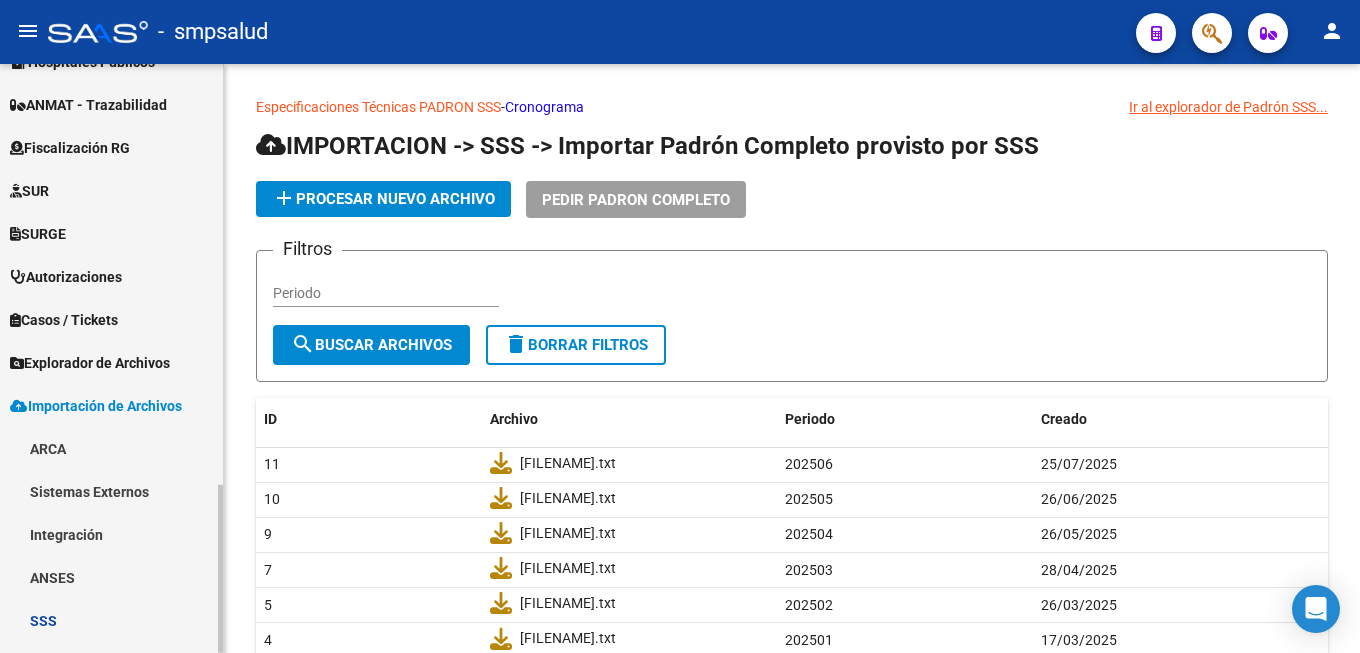 scroll, scrollTop: 172, scrollLeft: 0, axis: vertical 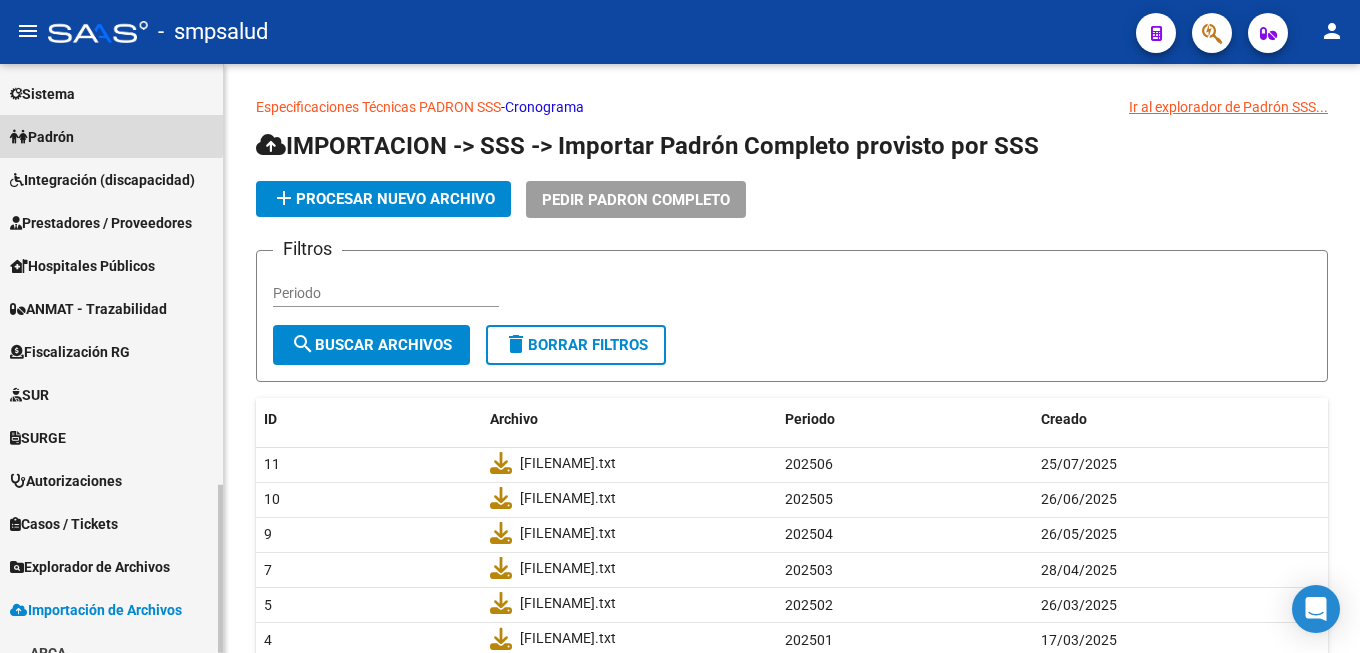 click on "Padrón" at bounding box center [42, 137] 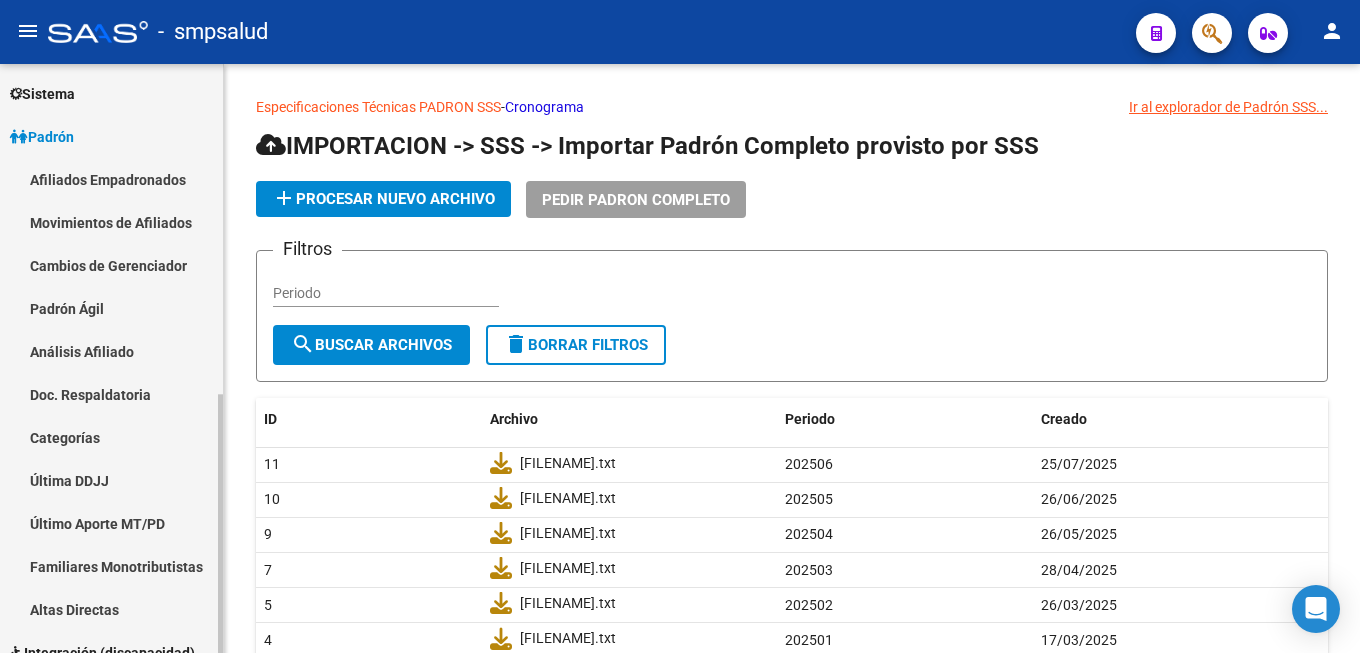 click on "Afiliados Empadronados" at bounding box center (111, 179) 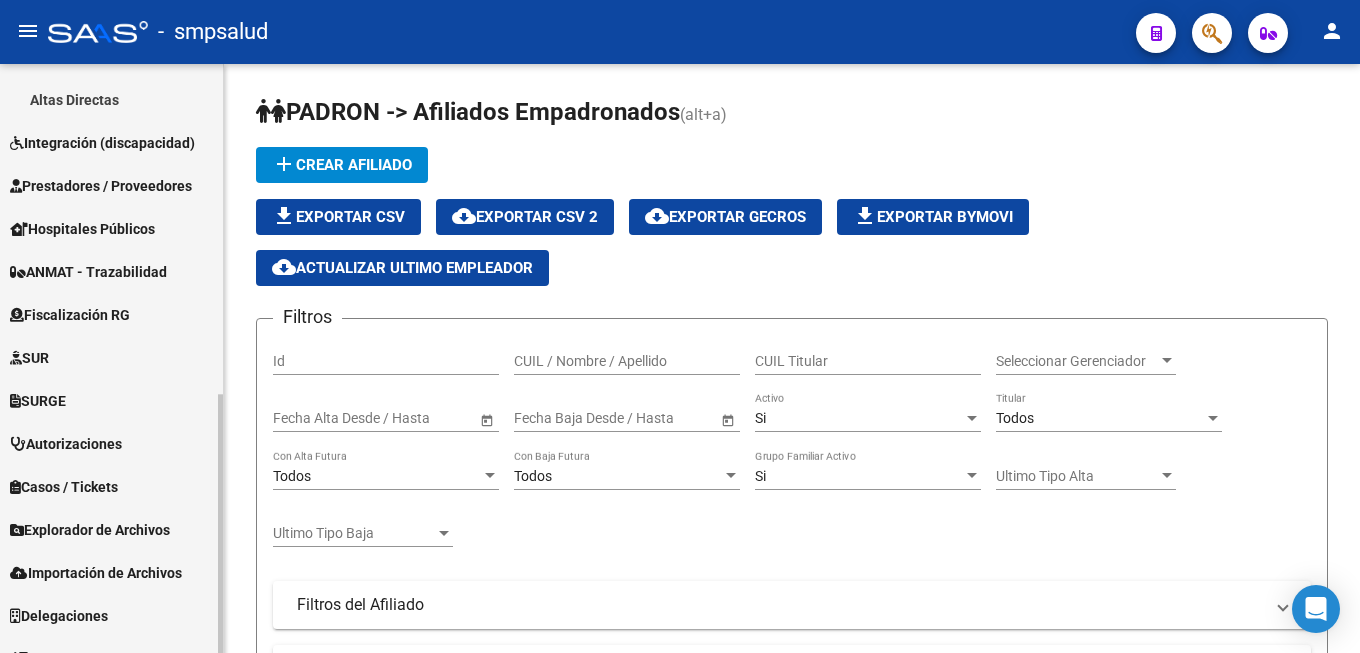 scroll, scrollTop: 752, scrollLeft: 0, axis: vertical 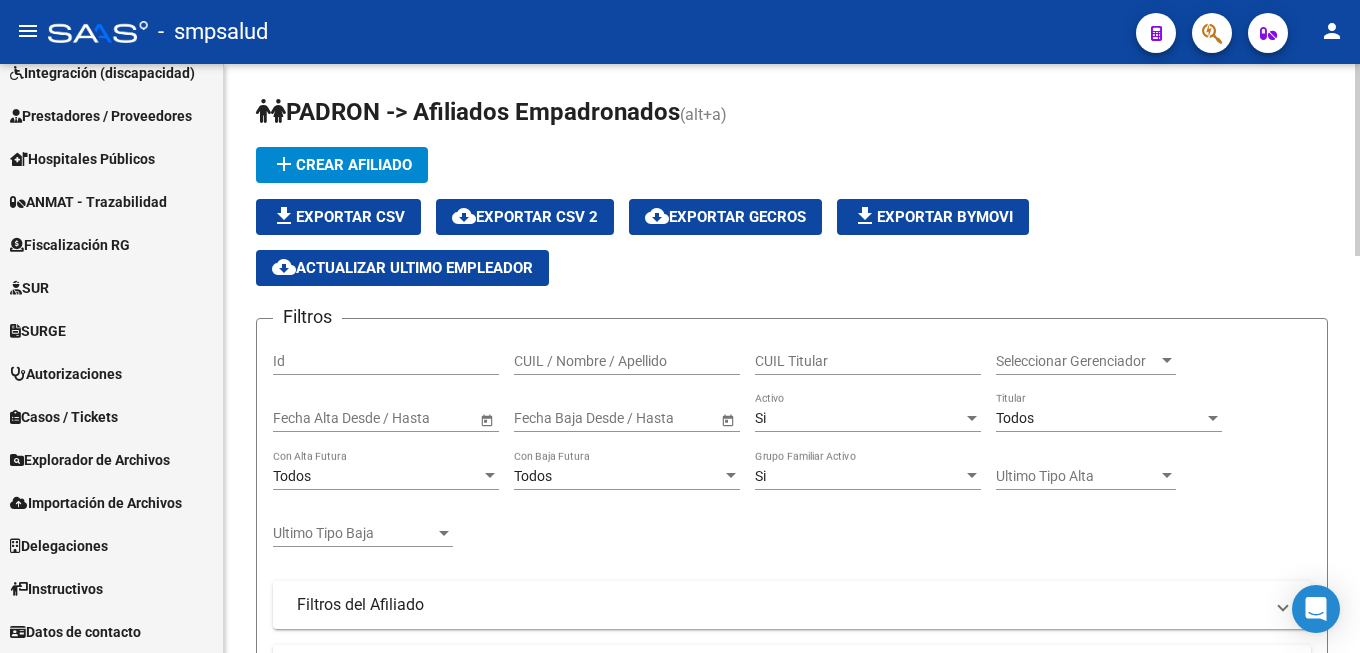 drag, startPoint x: 489, startPoint y: 246, endPoint x: 546, endPoint y: 272, distance: 62.649822 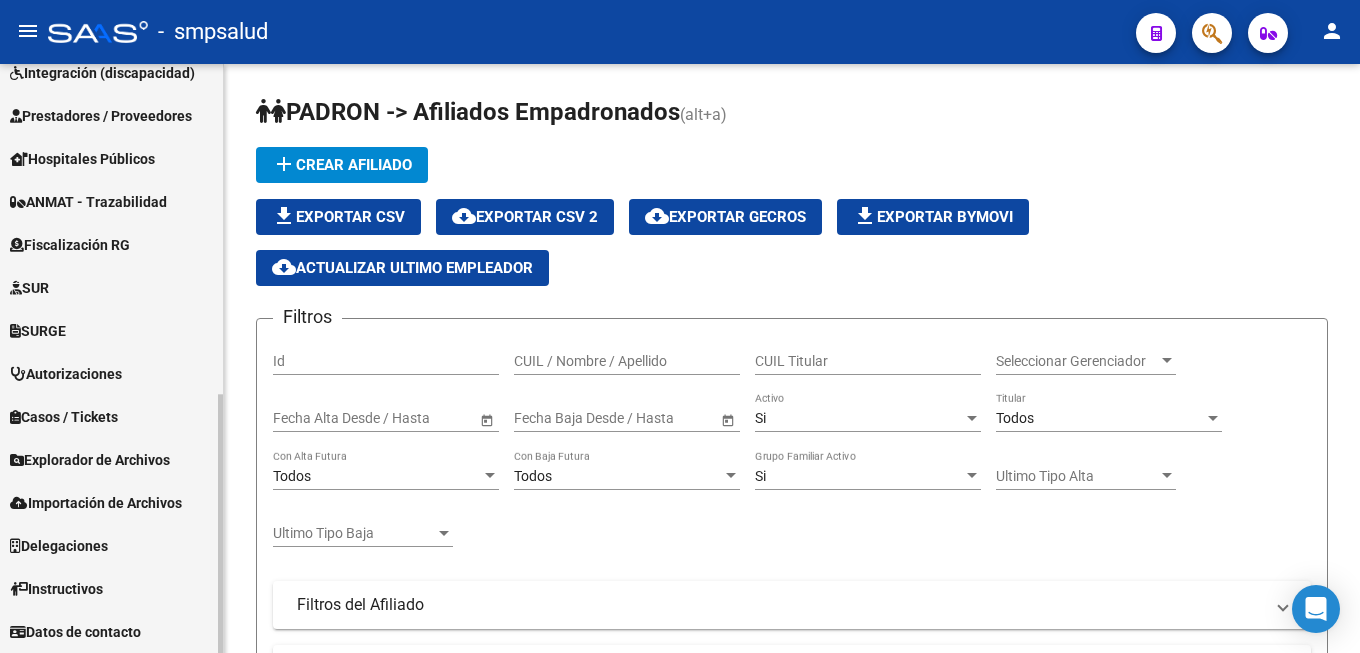 click on "Explorador de Archivos" at bounding box center [90, 460] 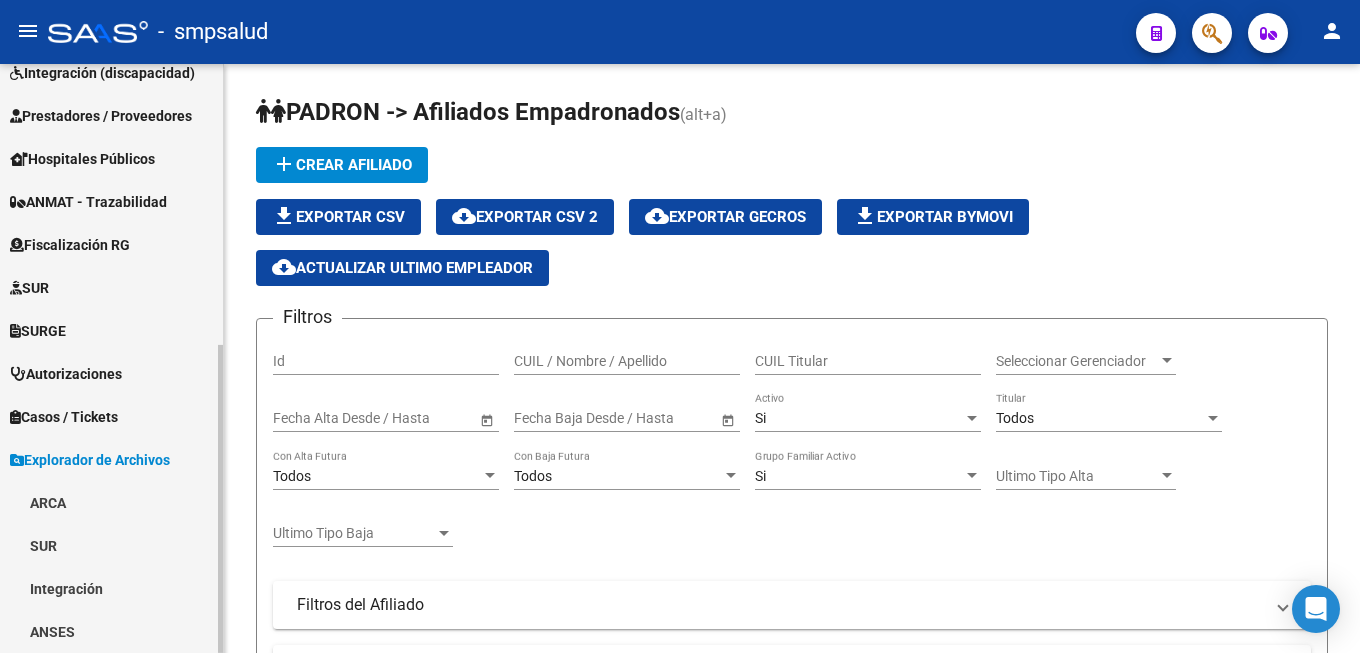 scroll, scrollTop: 483, scrollLeft: 0, axis: vertical 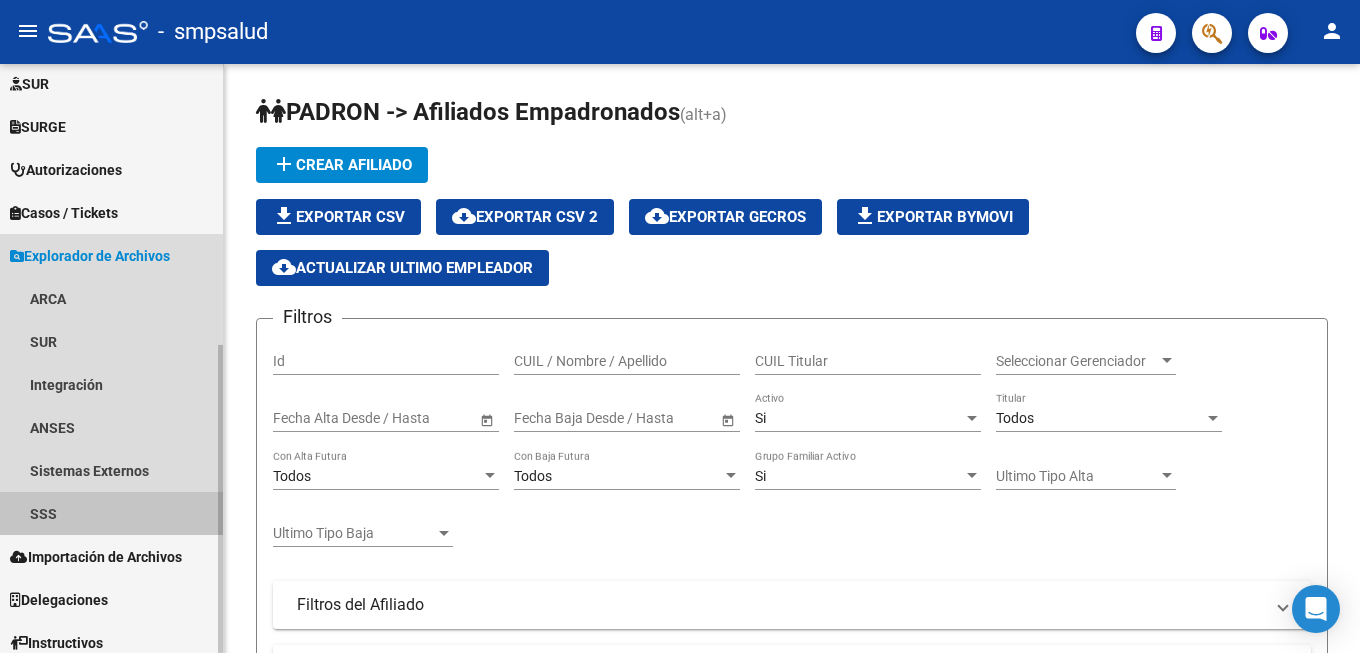 click on "SSS" at bounding box center [111, 513] 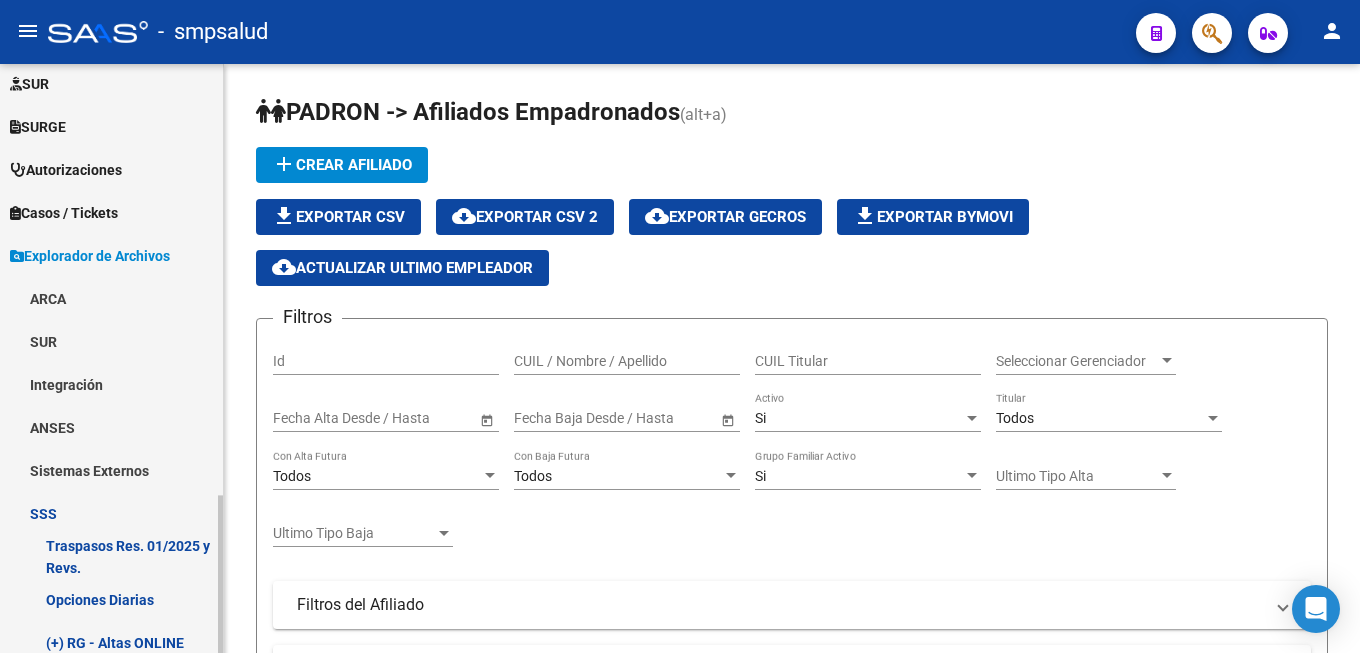 scroll, scrollTop: 687, scrollLeft: 0, axis: vertical 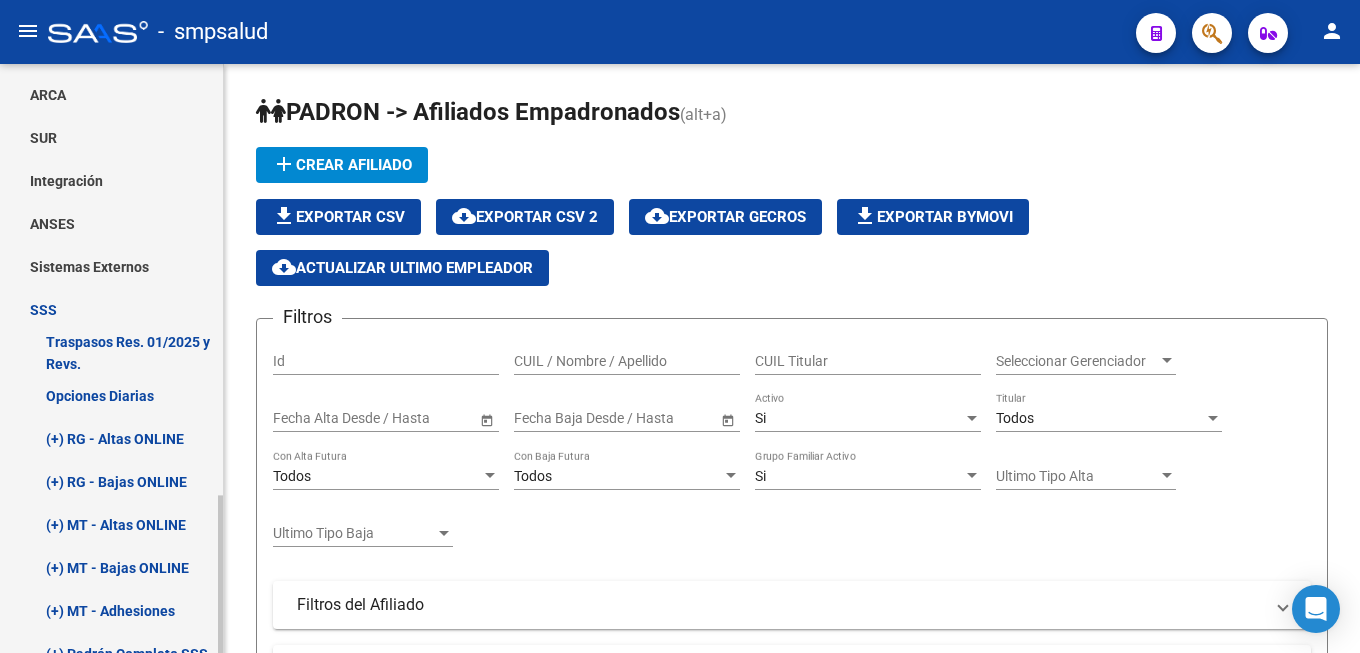 click on "(+) RG - Altas ONLINE" at bounding box center (111, 438) 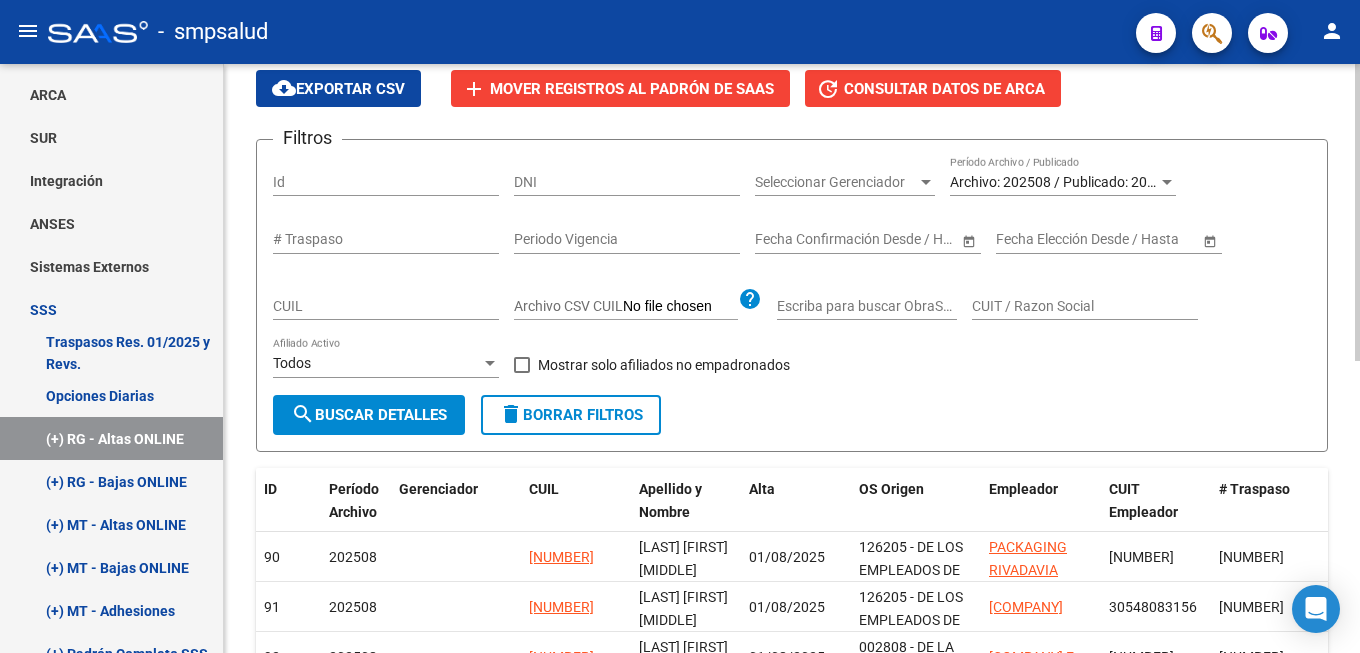 scroll, scrollTop: 417, scrollLeft: 0, axis: vertical 